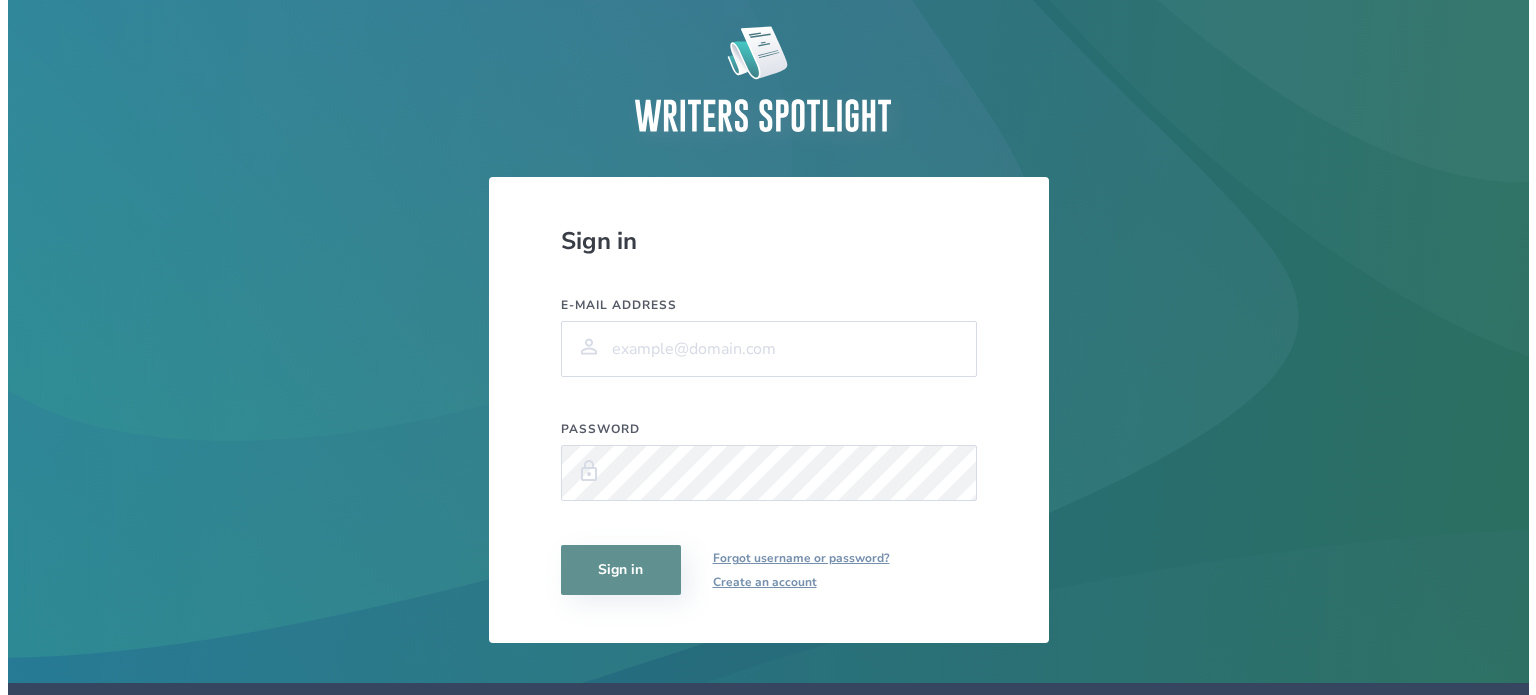 scroll, scrollTop: 0, scrollLeft: 0, axis: both 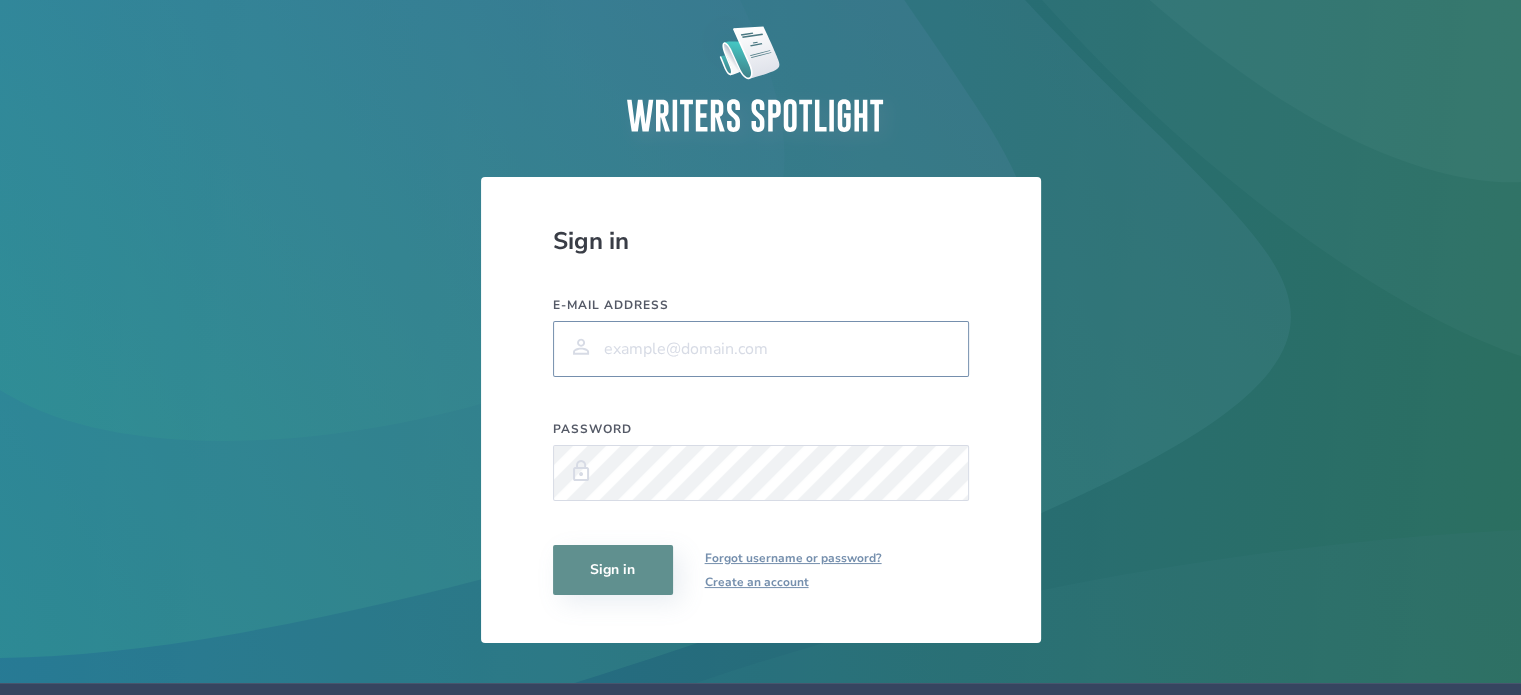 click on "E-mail address" at bounding box center [761, 349] 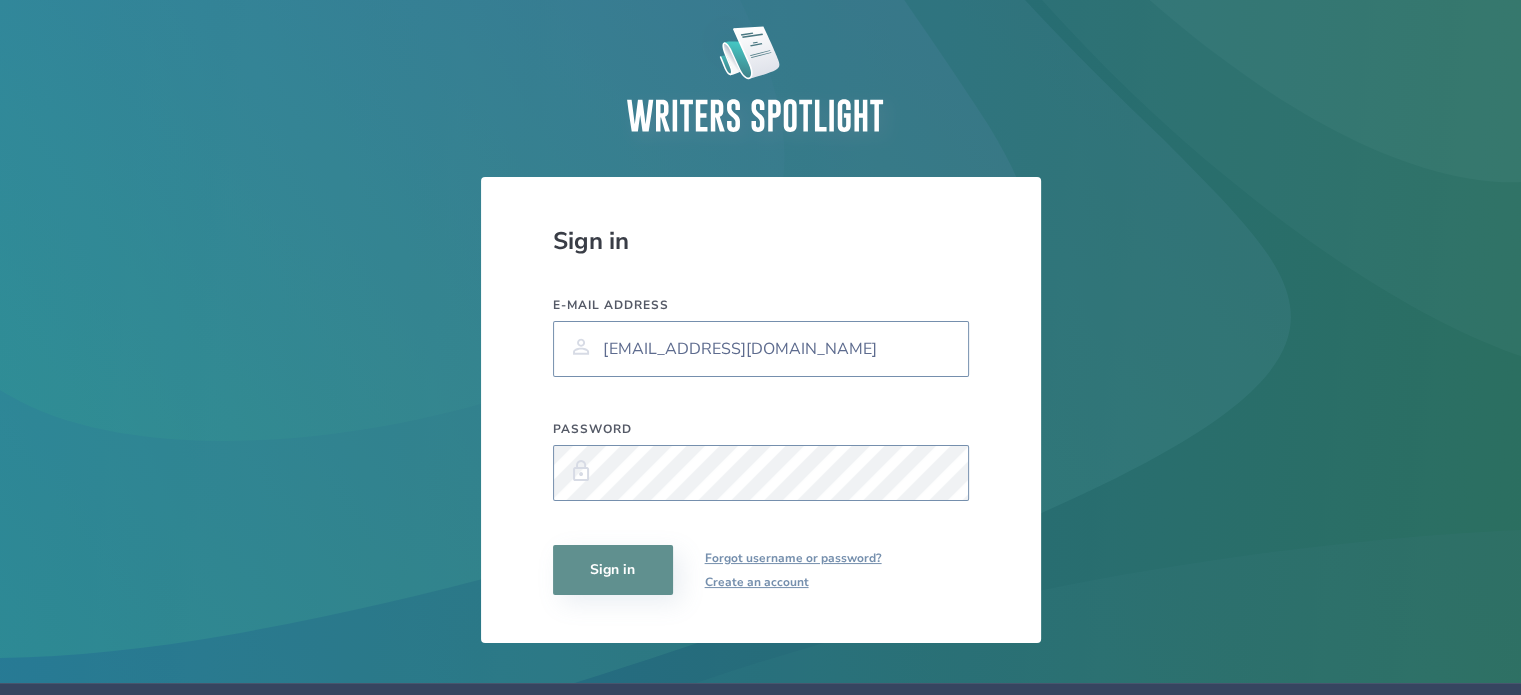 click on "Sign in" at bounding box center [613, 570] 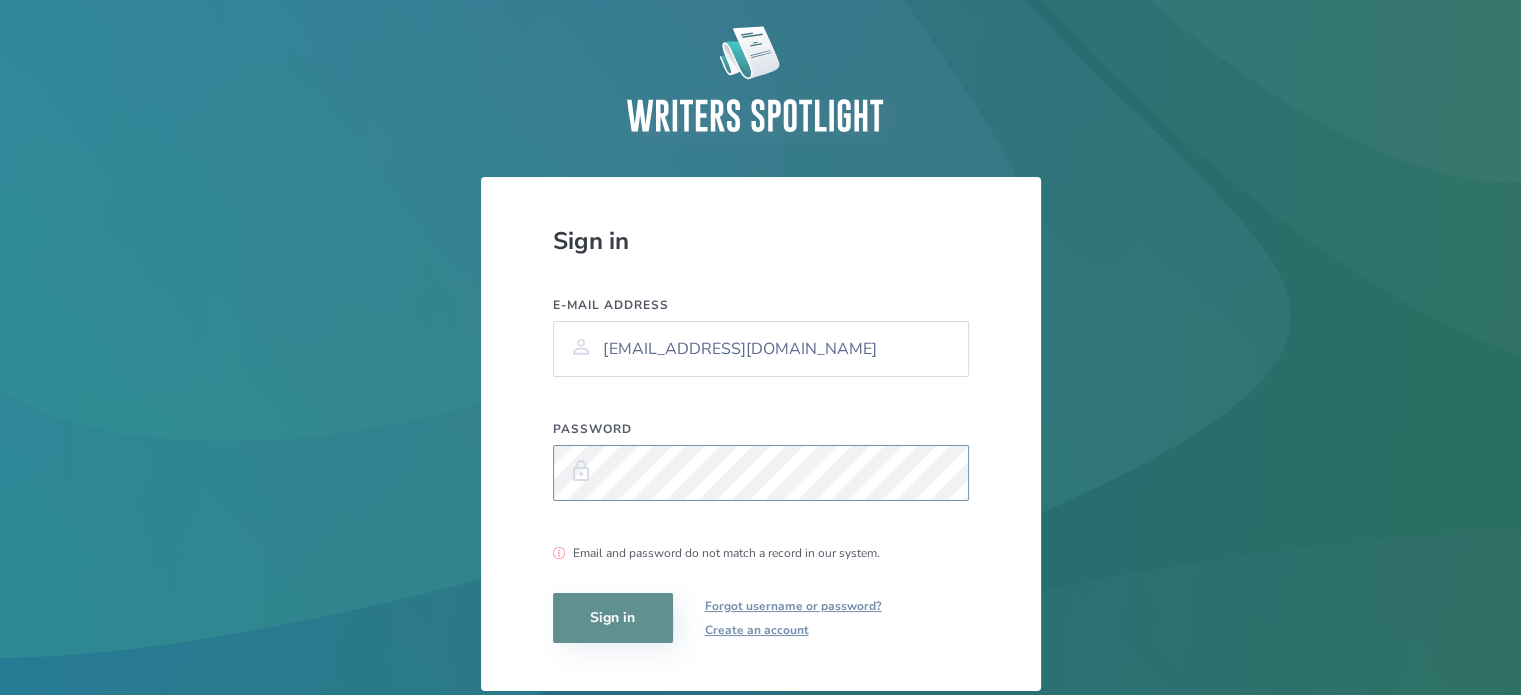 click at bounding box center [761, 473] 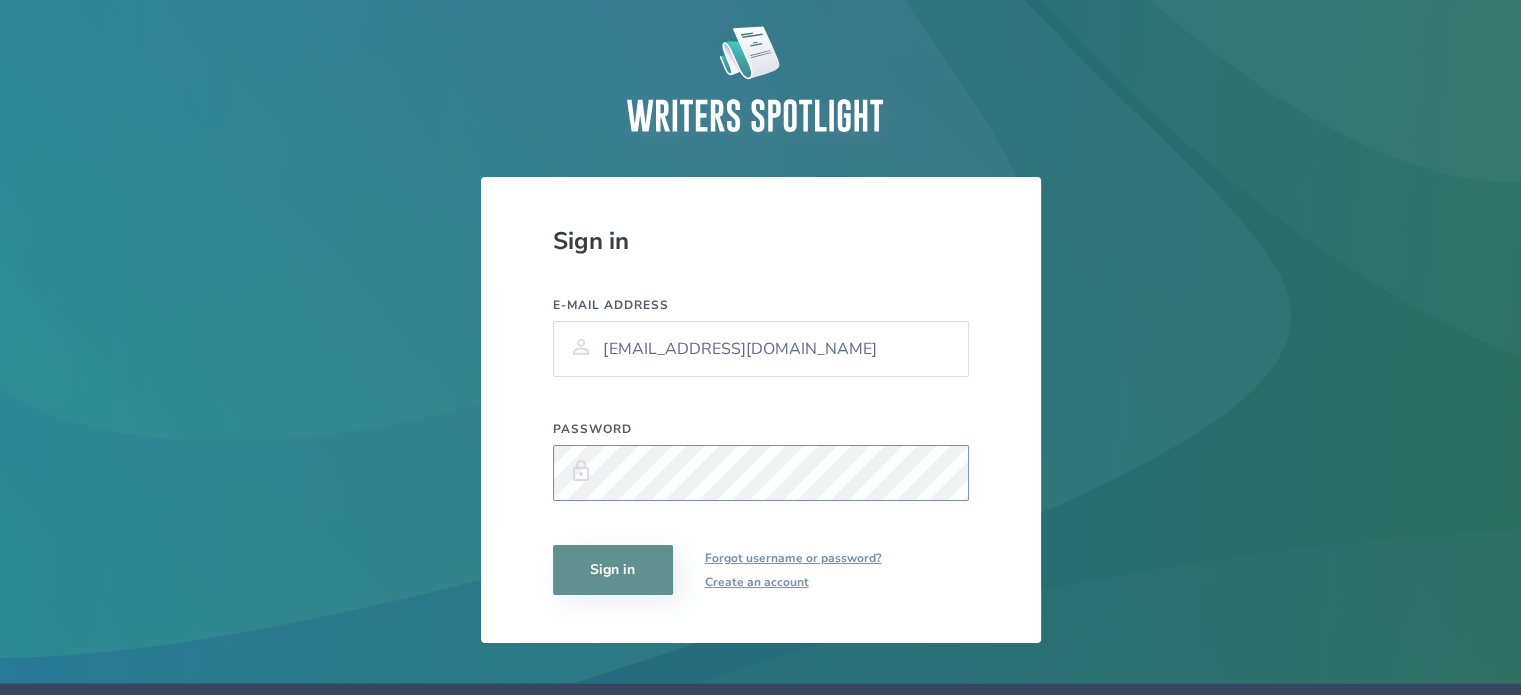 click on "Sign in" at bounding box center [613, 570] 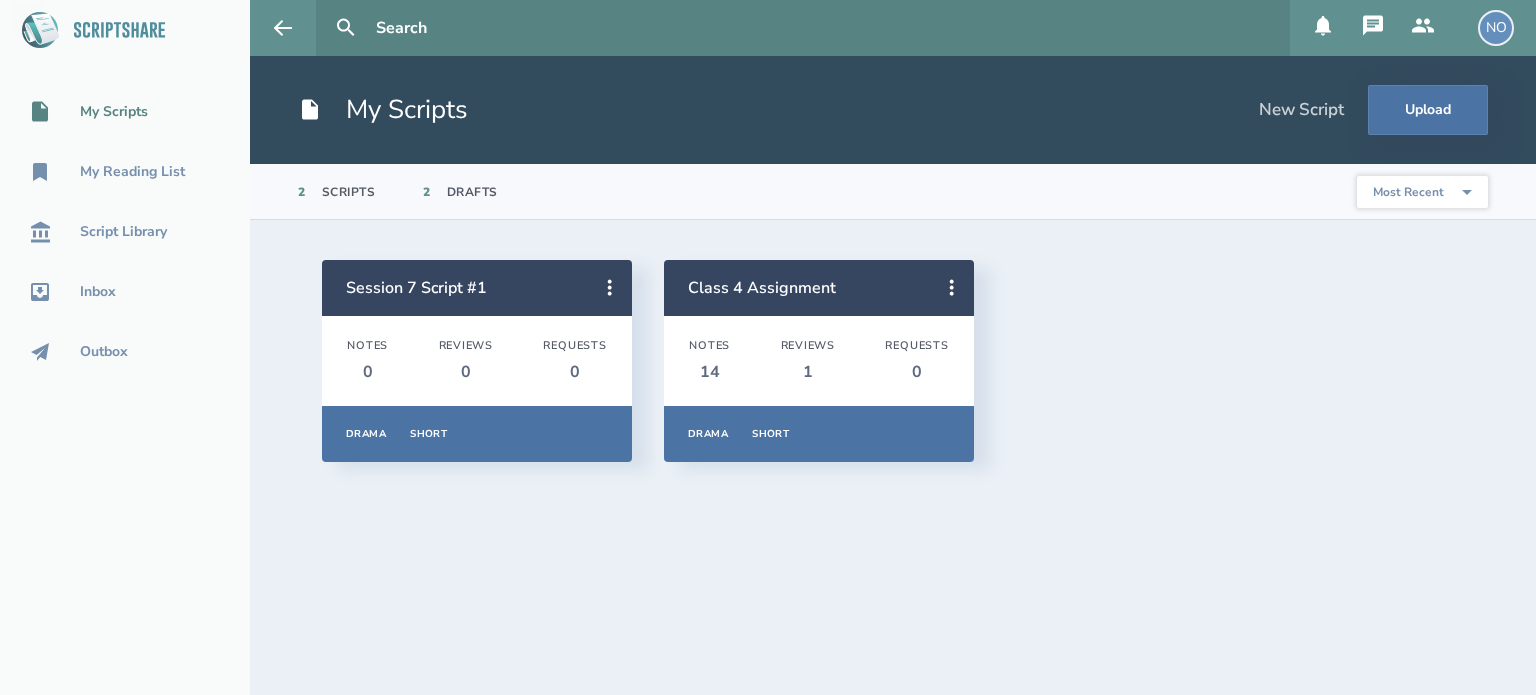 click 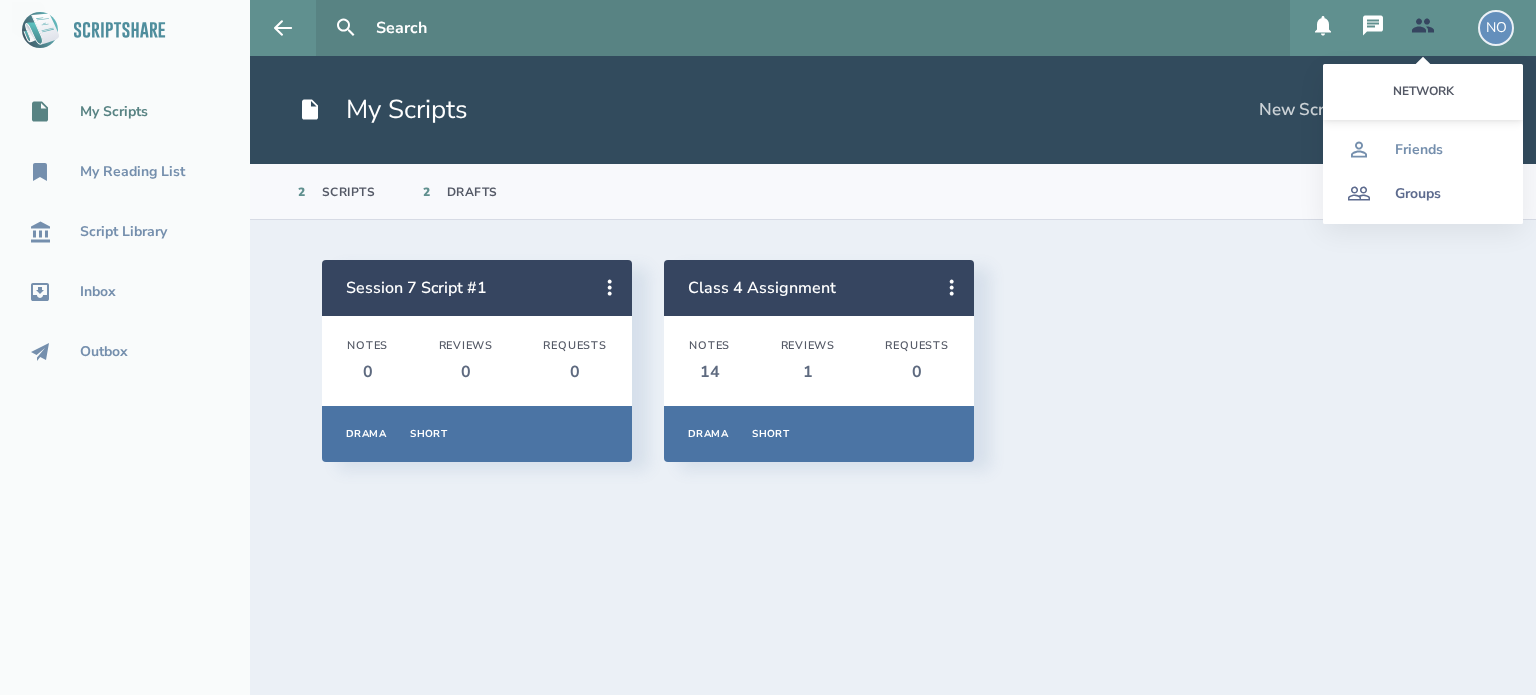 click on "Groups" at bounding box center (1418, 194) 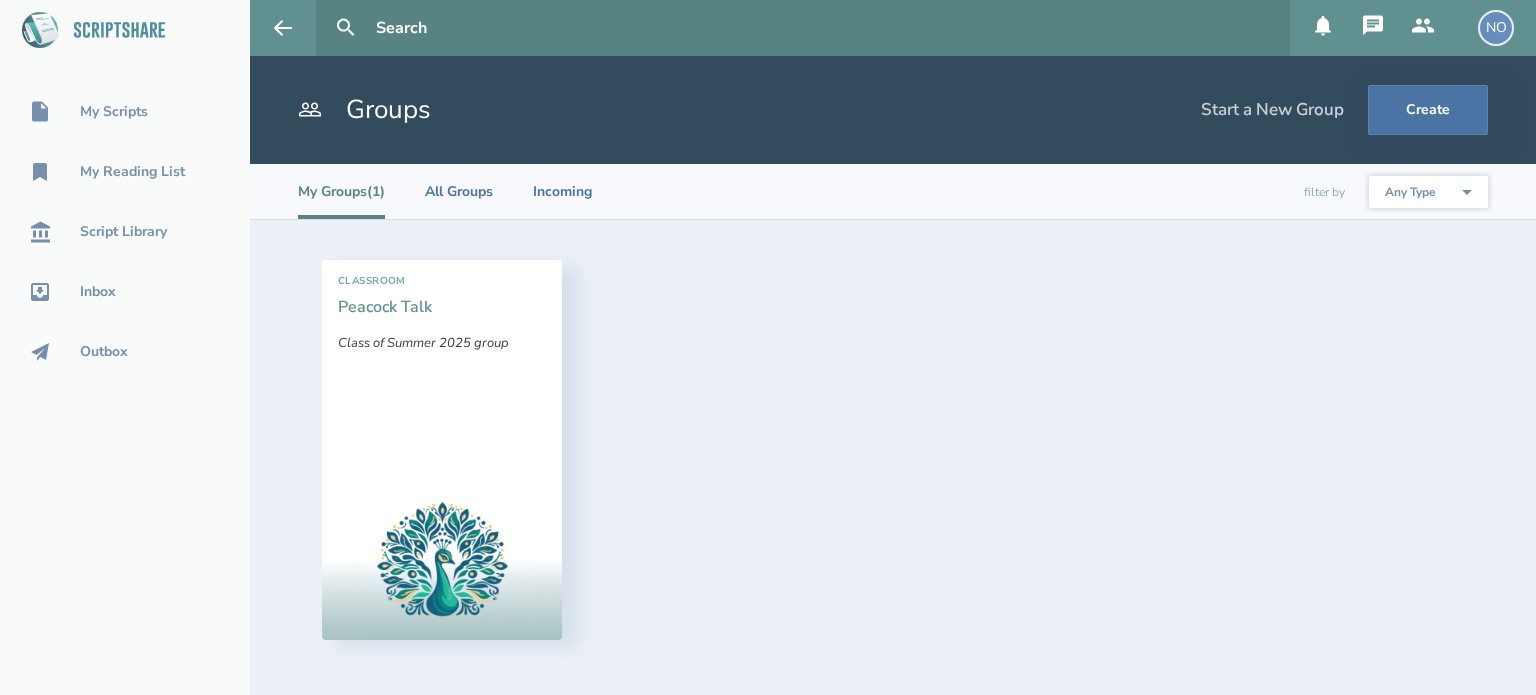 click on "Peacock Talk" at bounding box center (385, 307) 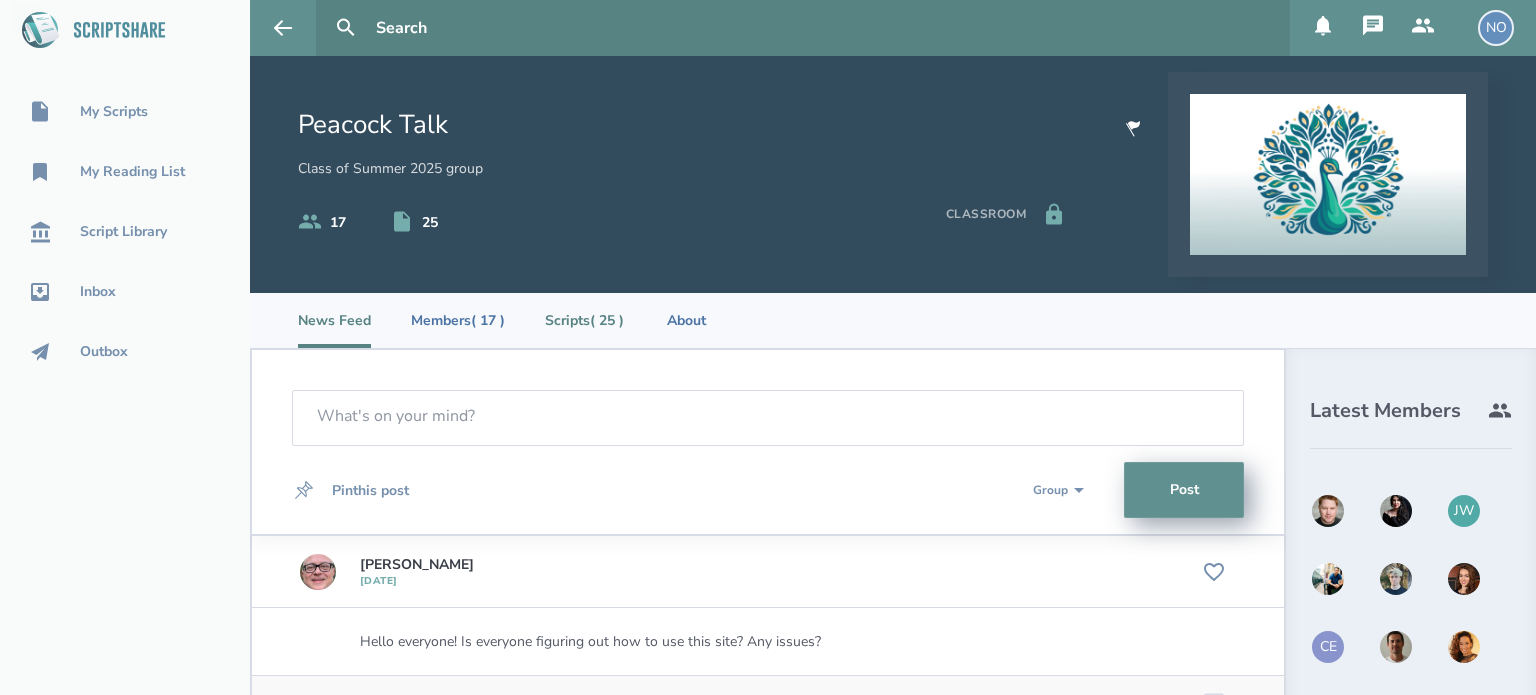 click on "Scripts  ( 25 )" at bounding box center (584, 320) 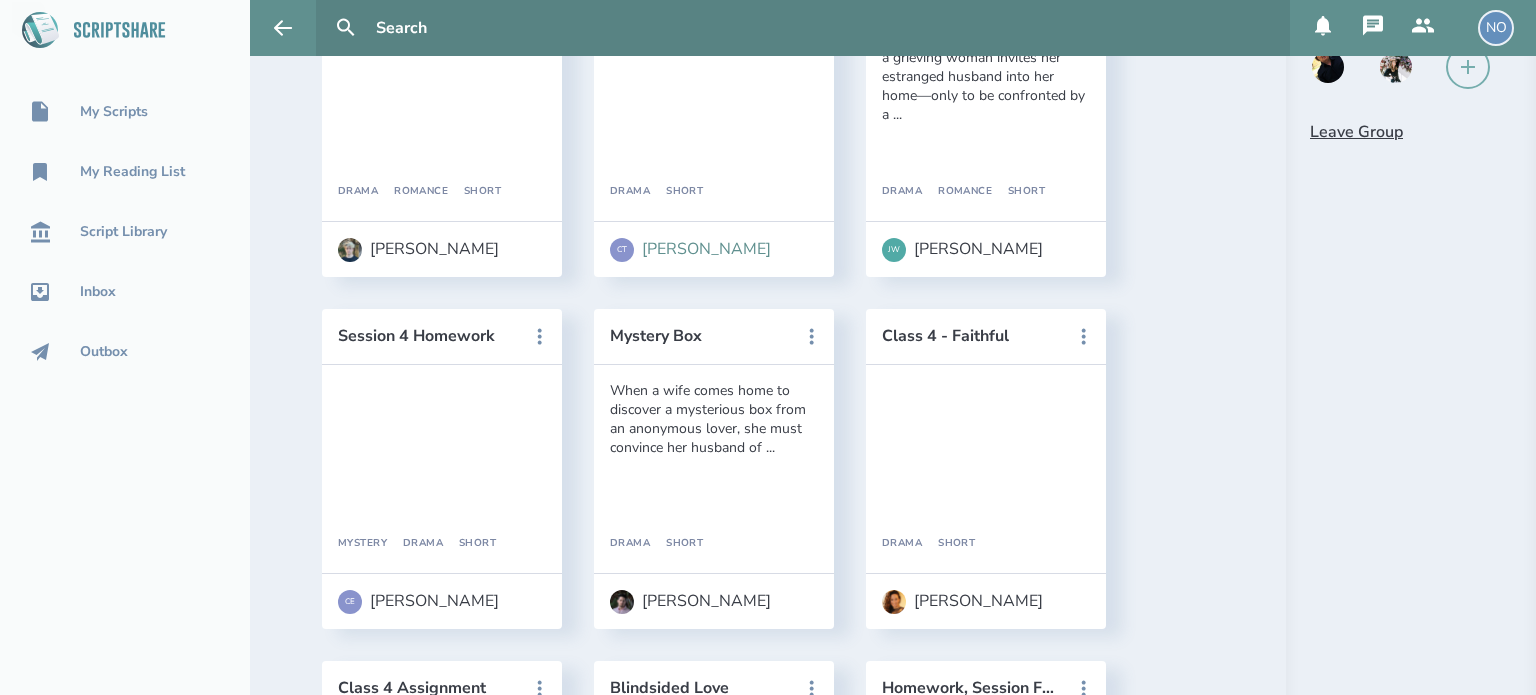 scroll, scrollTop: 900, scrollLeft: 0, axis: vertical 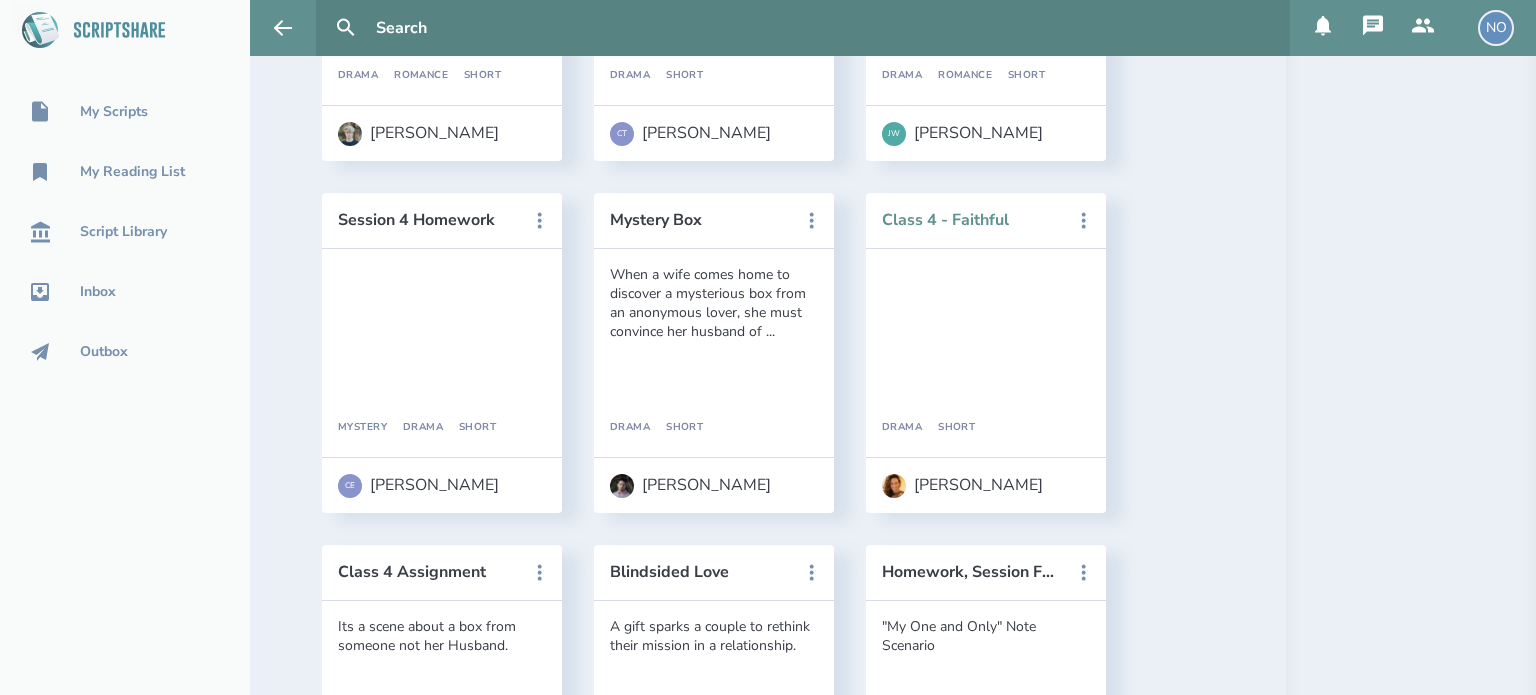 click on "Class 4 - Faithful" at bounding box center (972, 220) 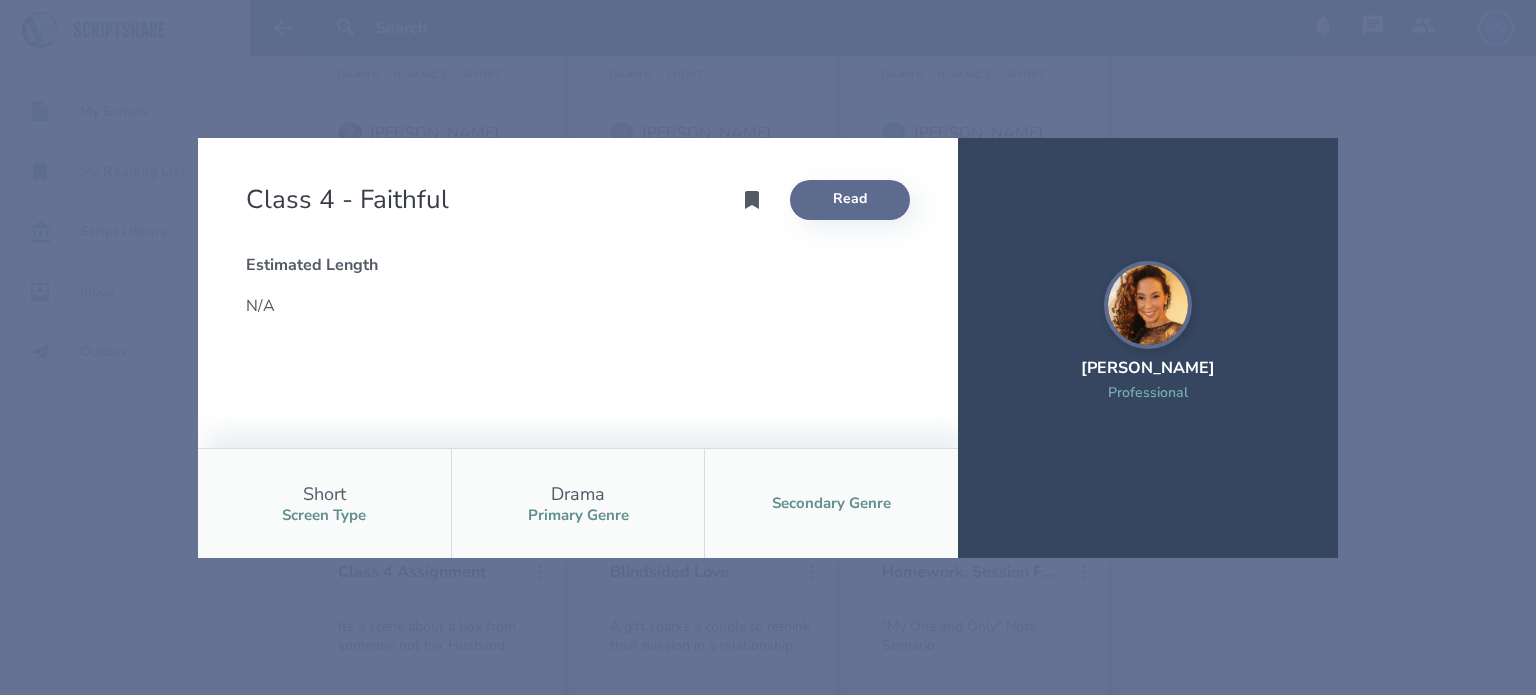 click on "Read" at bounding box center (850, 200) 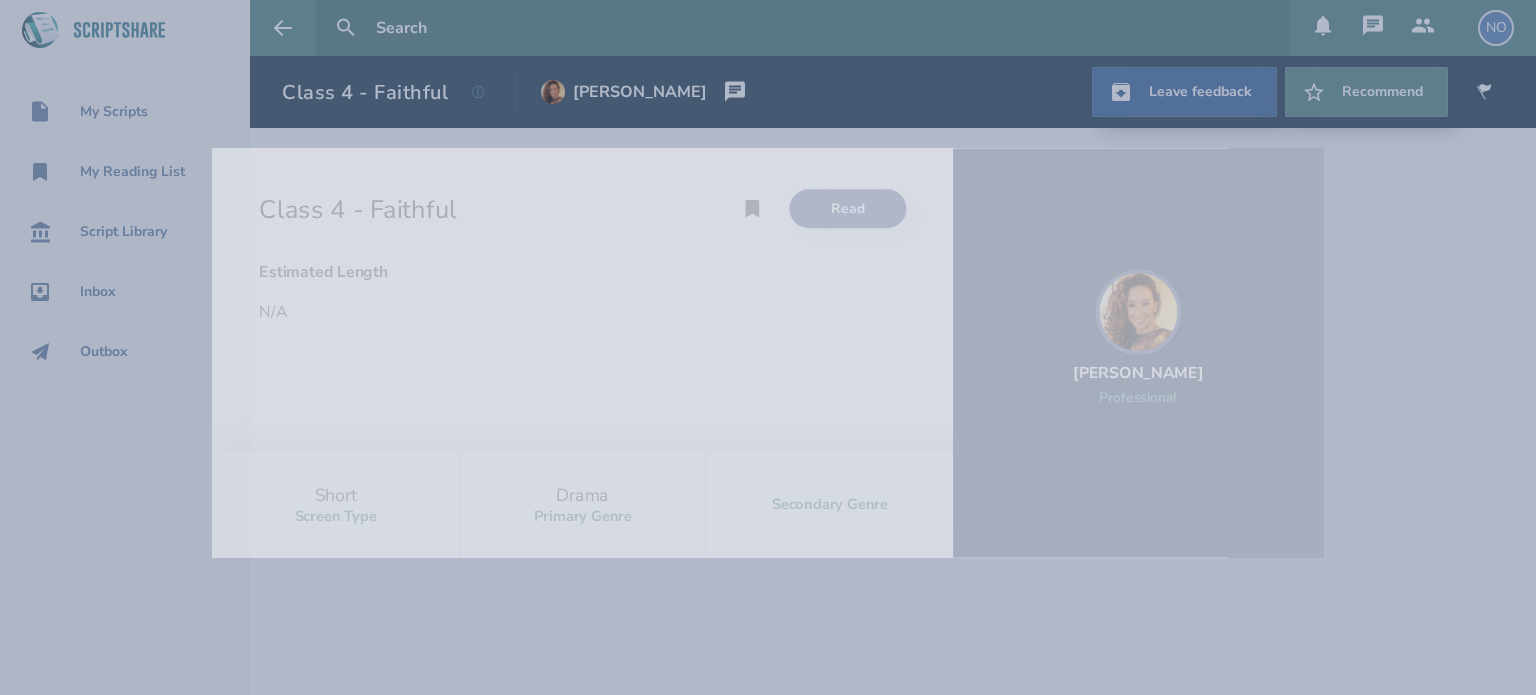scroll, scrollTop: 0, scrollLeft: 0, axis: both 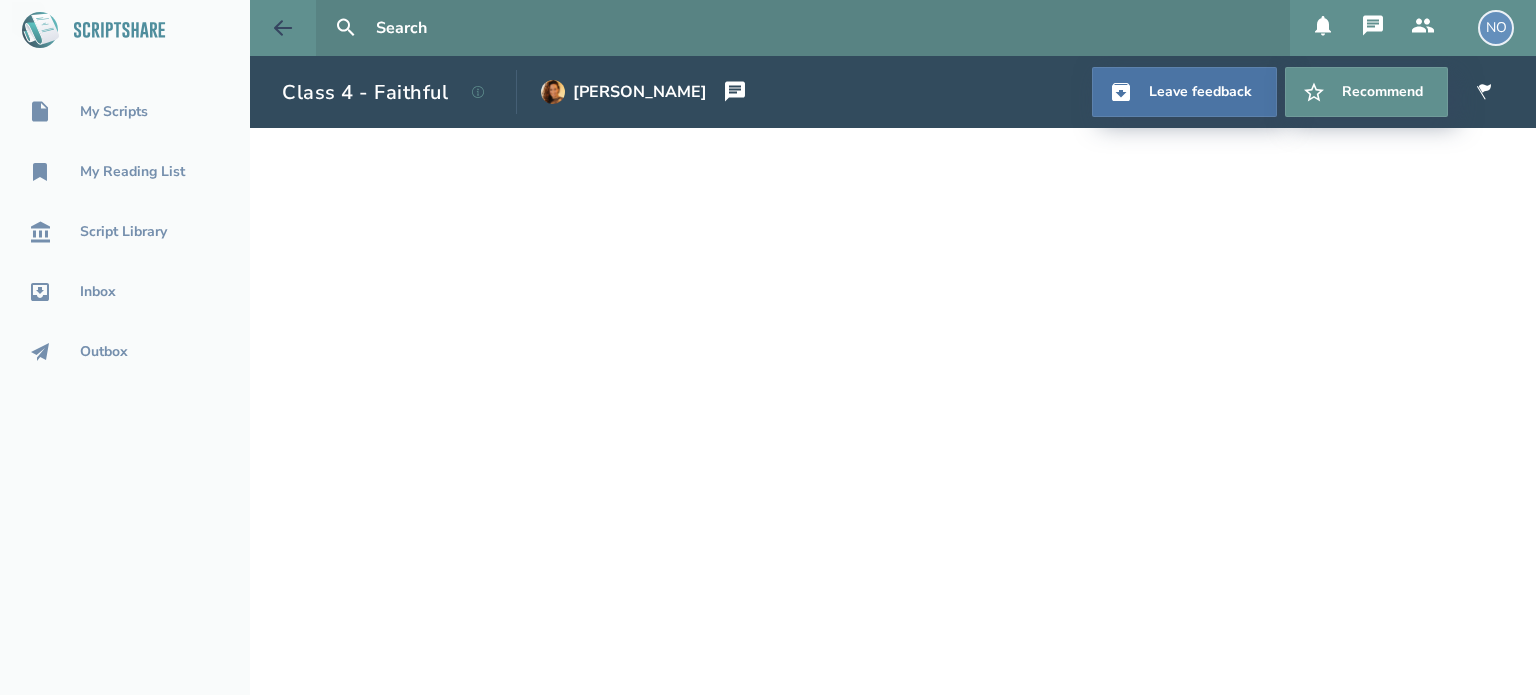 click 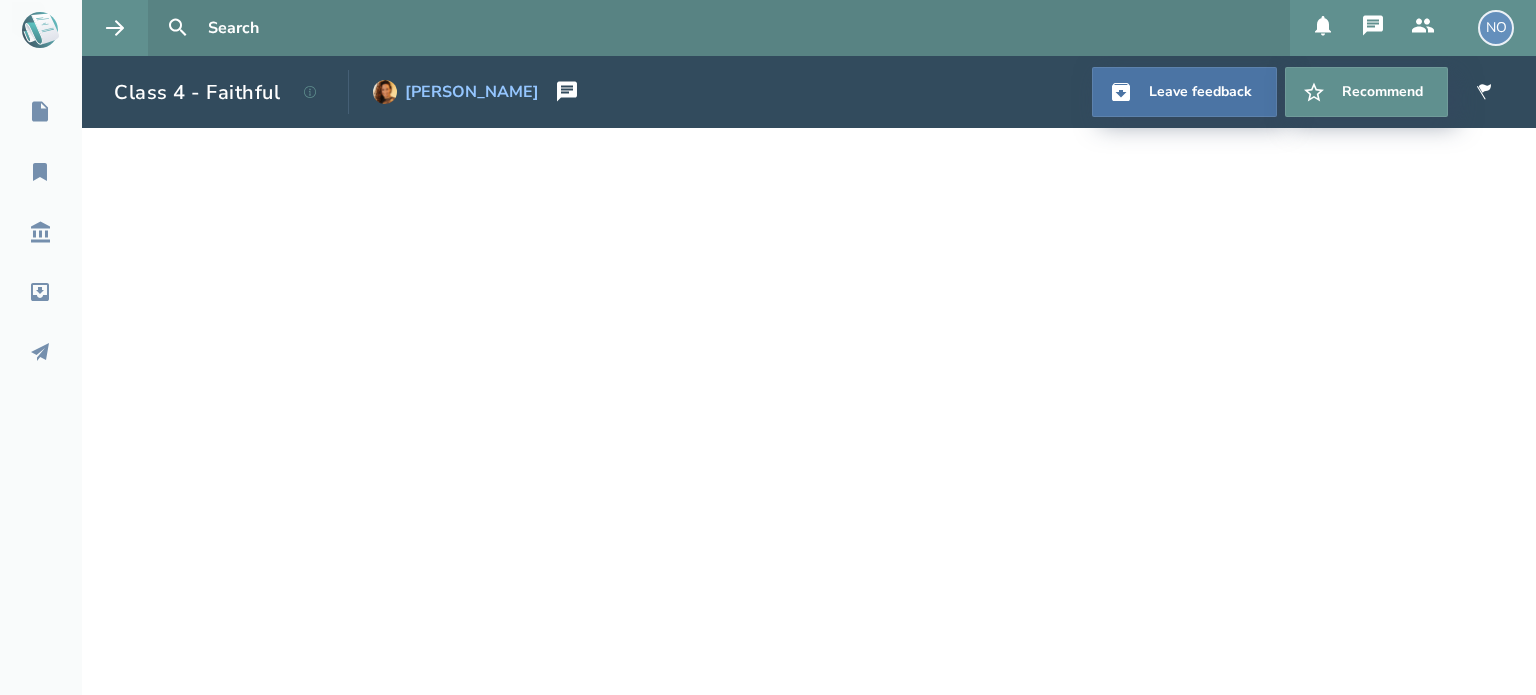 click on "[PERSON_NAME]" at bounding box center [472, 92] 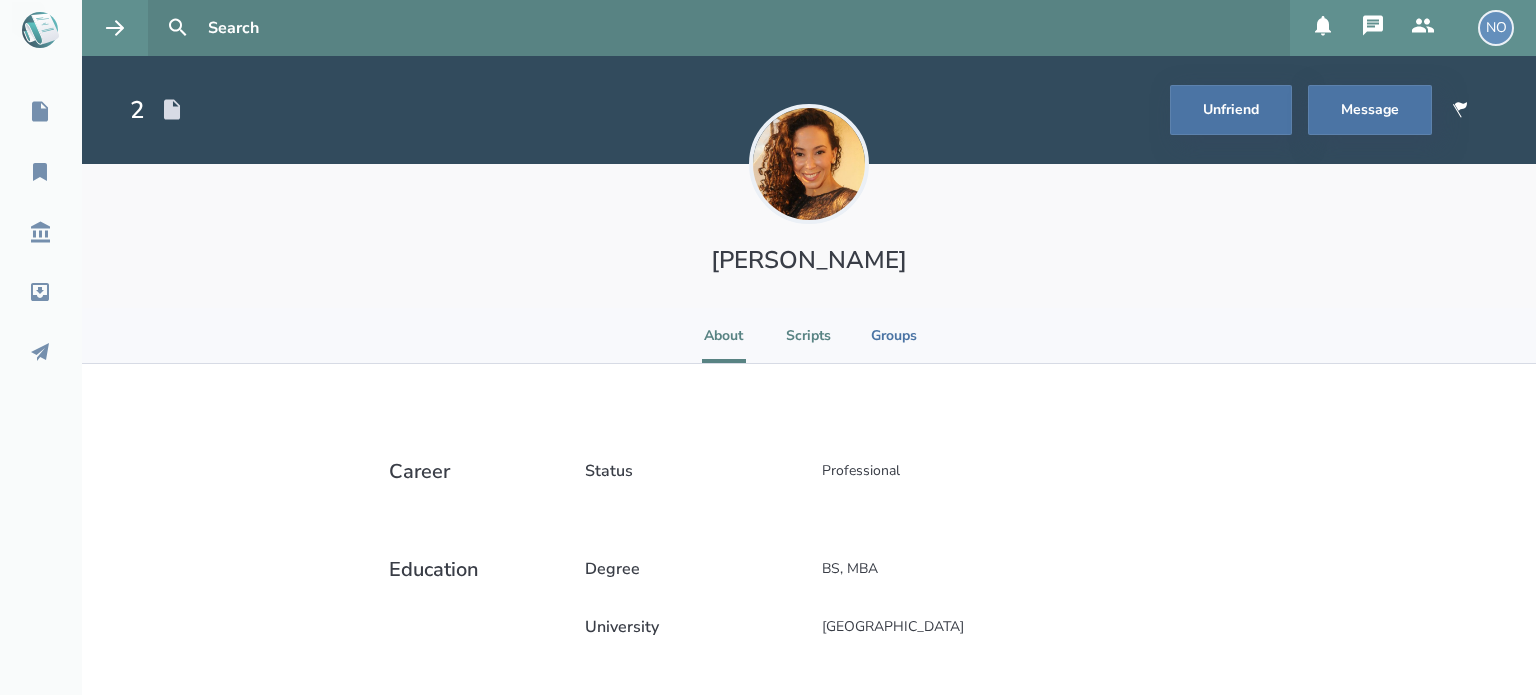 click on "Scripts" at bounding box center (808, 335) 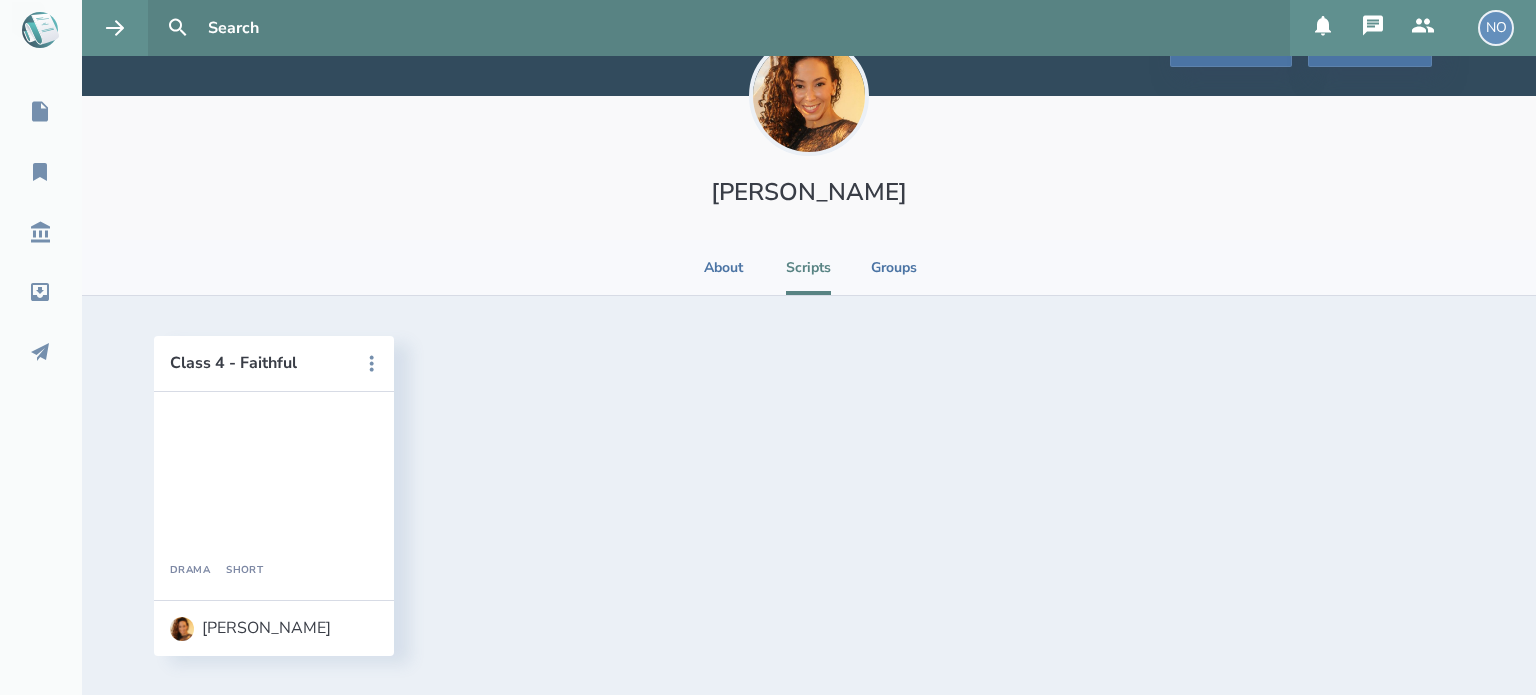 scroll, scrollTop: 0, scrollLeft: 0, axis: both 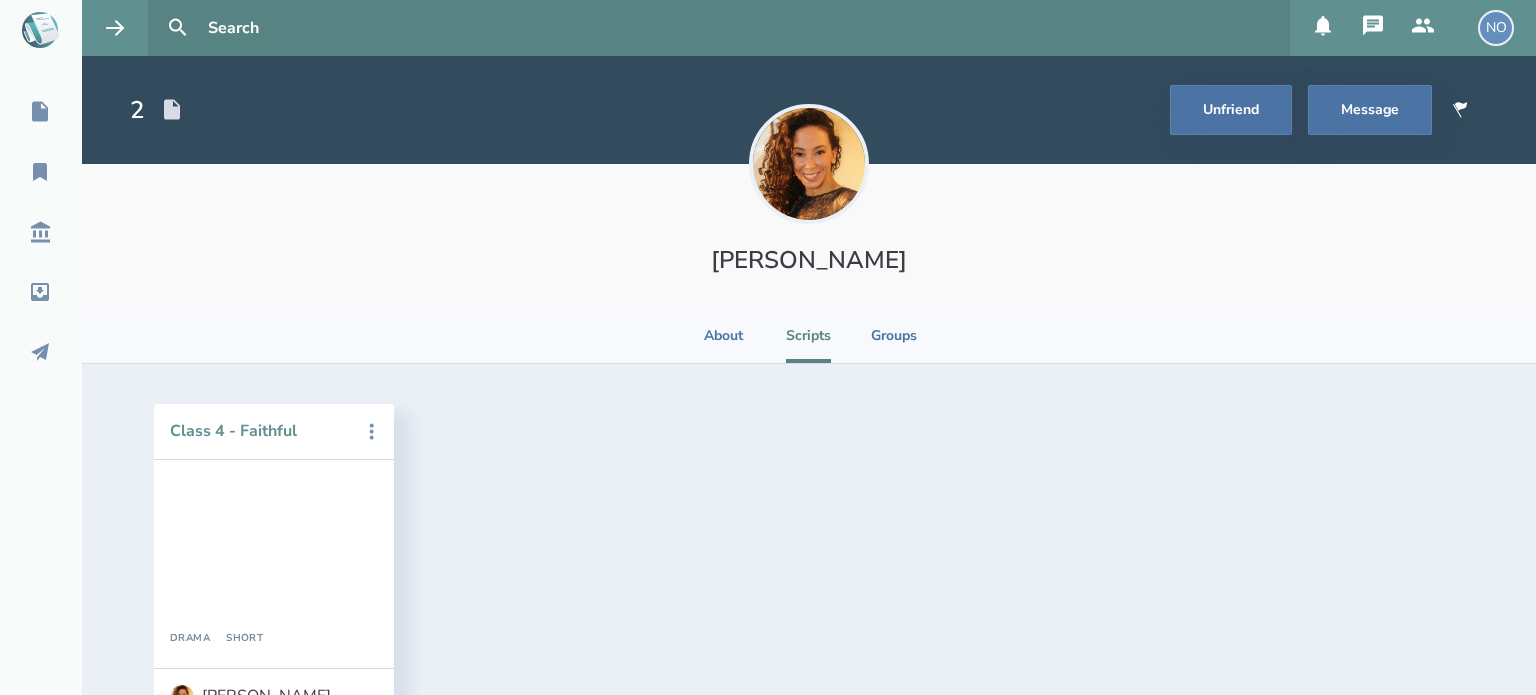 click on "Class 4 - Faithful" at bounding box center (260, 431) 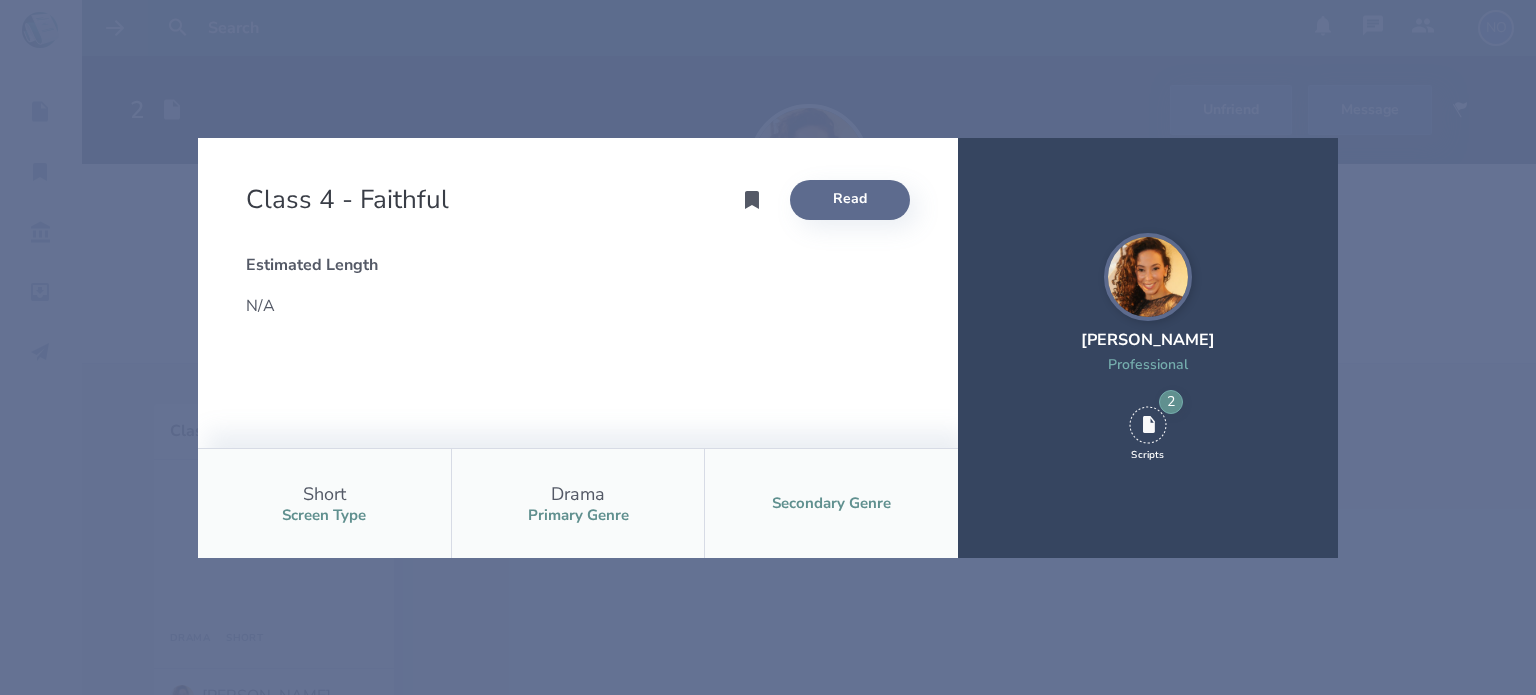 click on "Read" at bounding box center [850, 200] 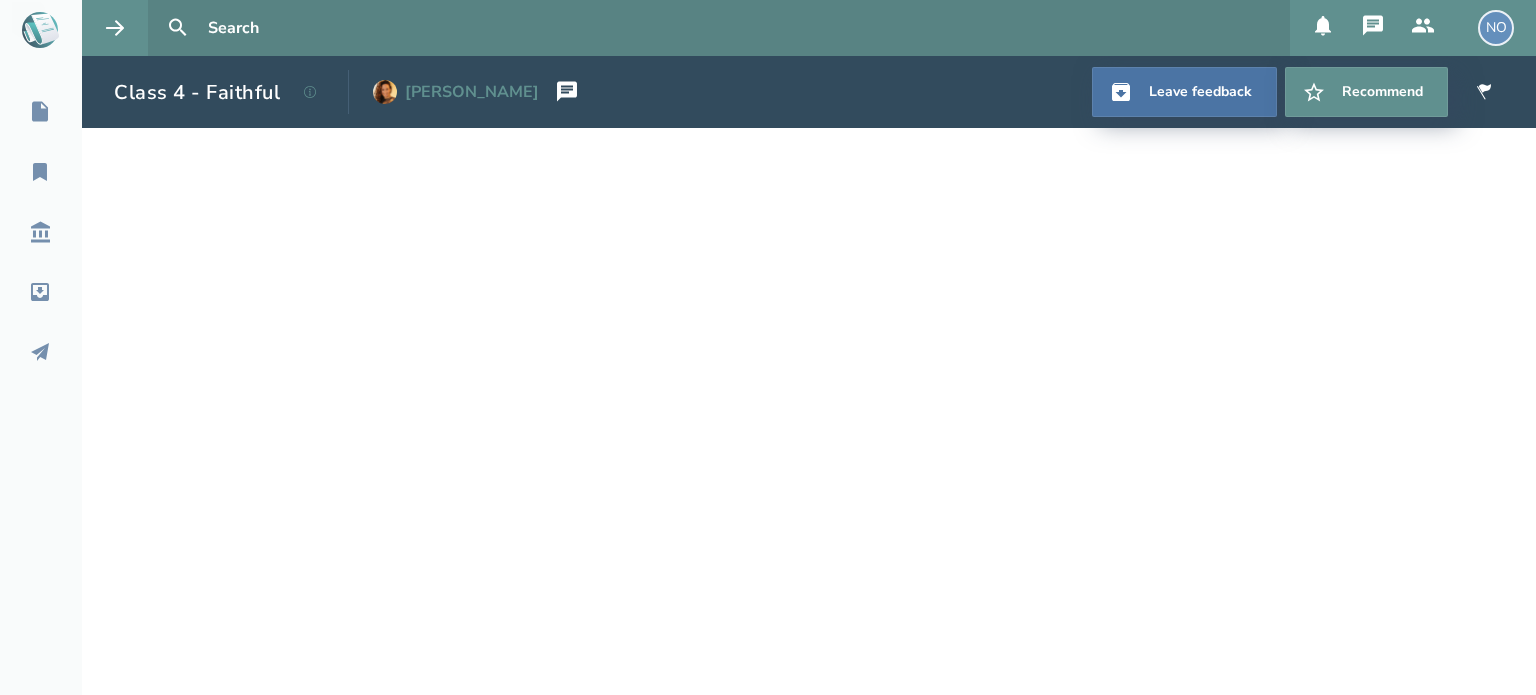 click on "[PERSON_NAME]" at bounding box center [472, 92] 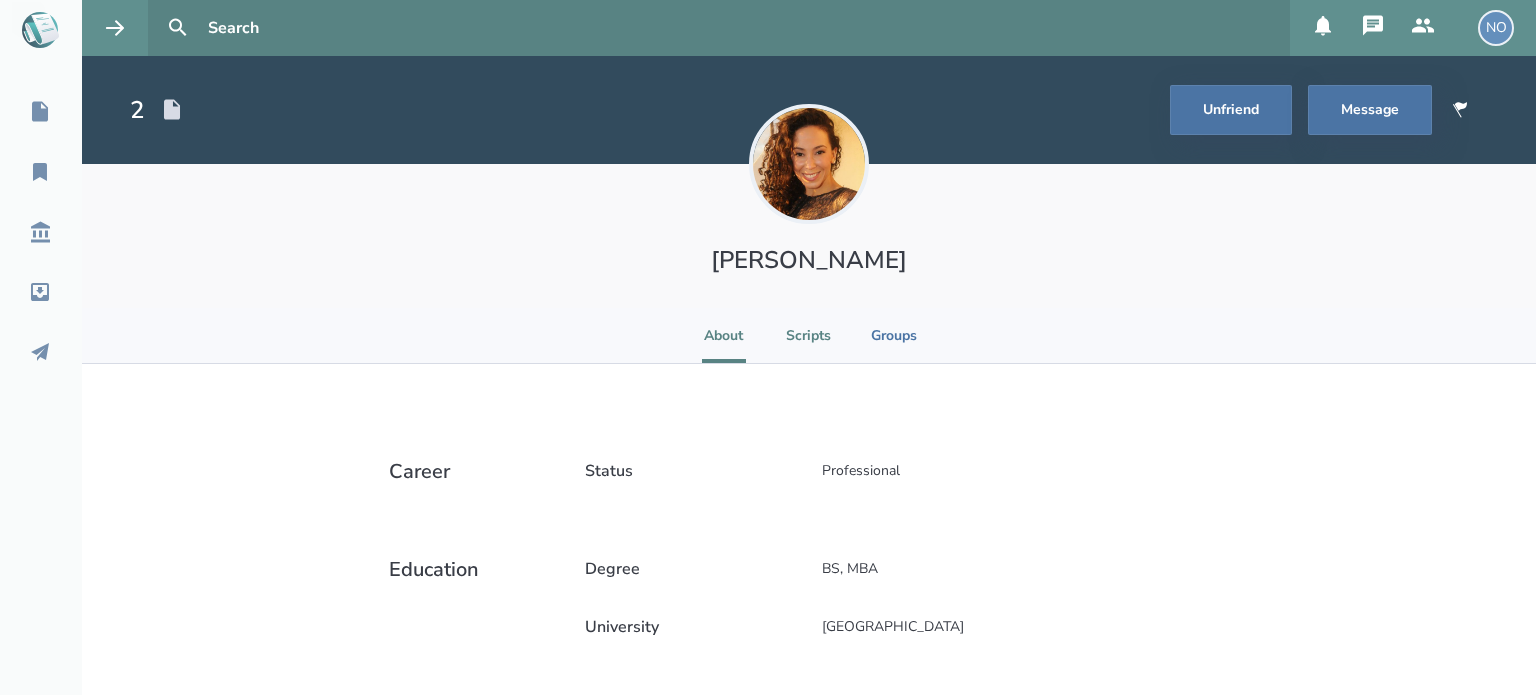 click on "Scripts" at bounding box center [808, 335] 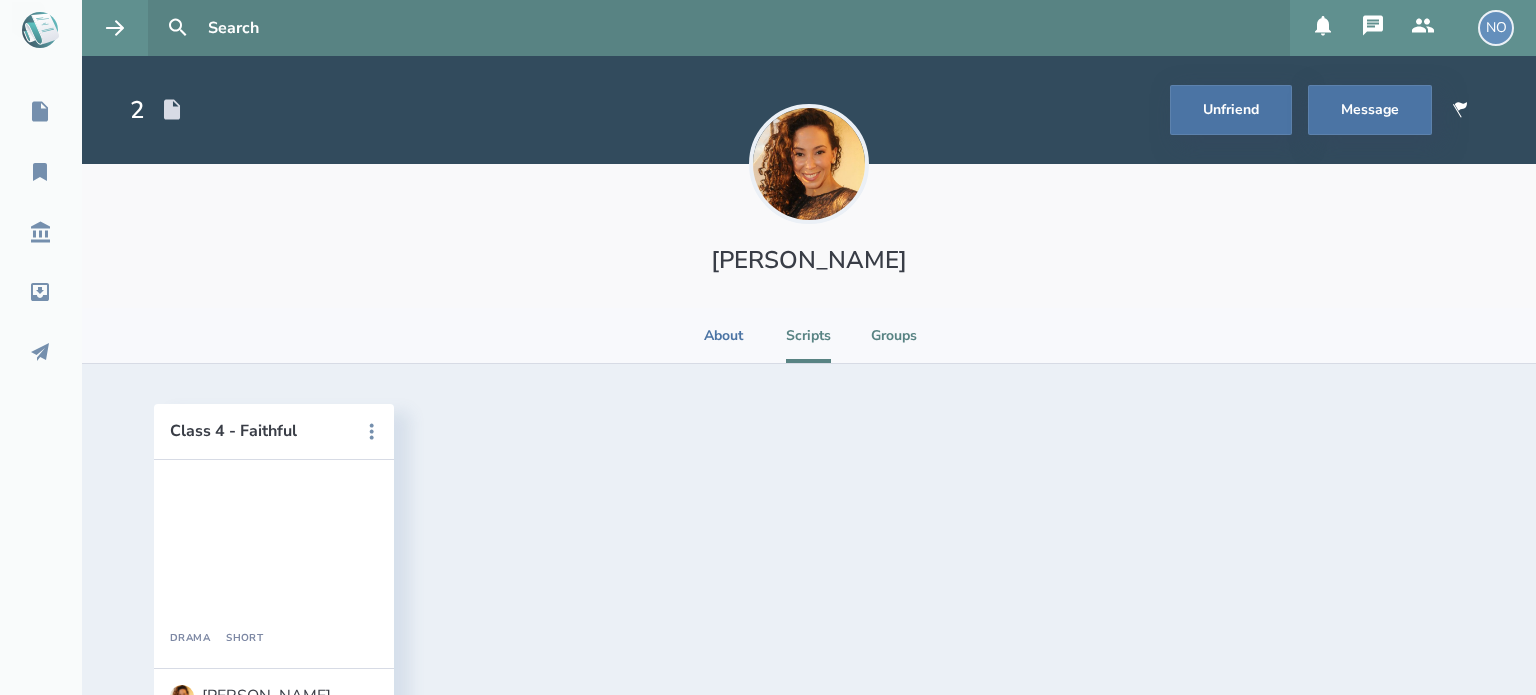 click on "Groups" at bounding box center [894, 335] 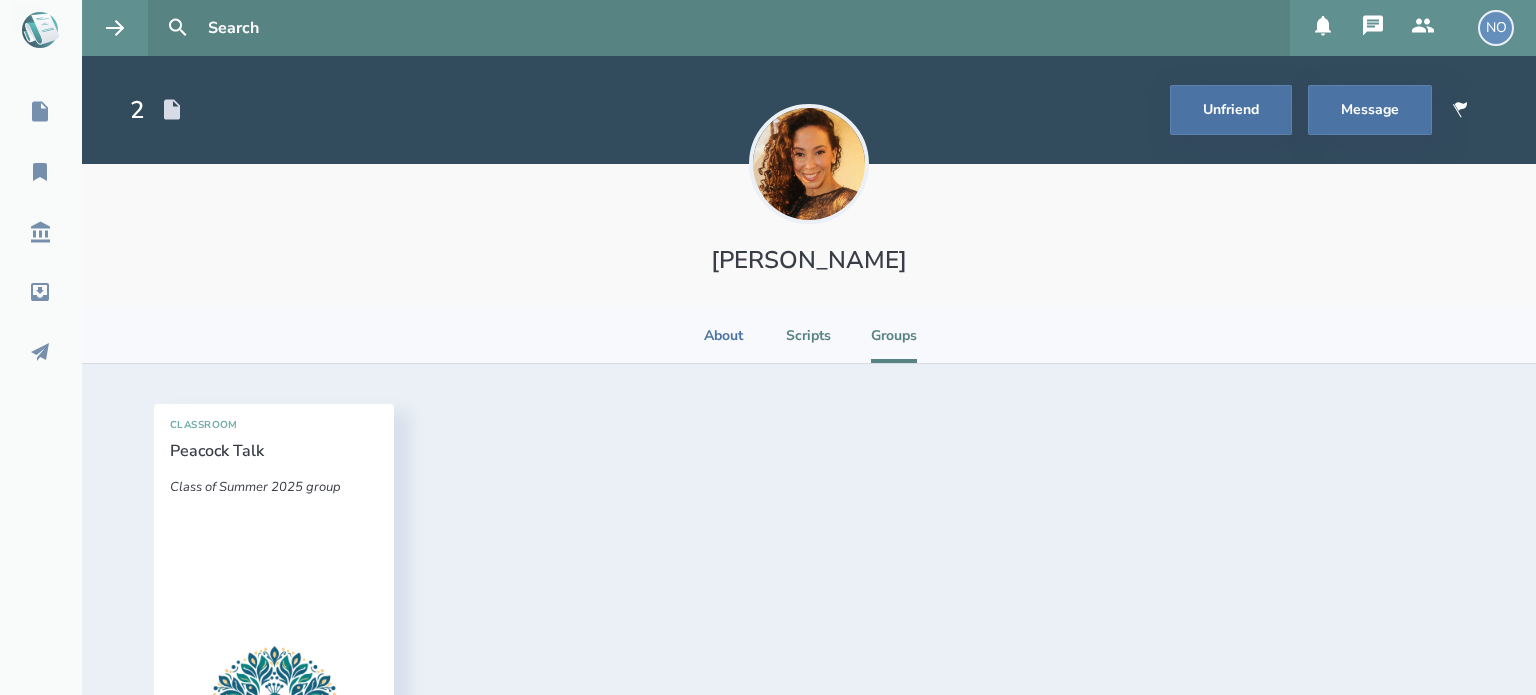 click on "Scripts" at bounding box center [808, 335] 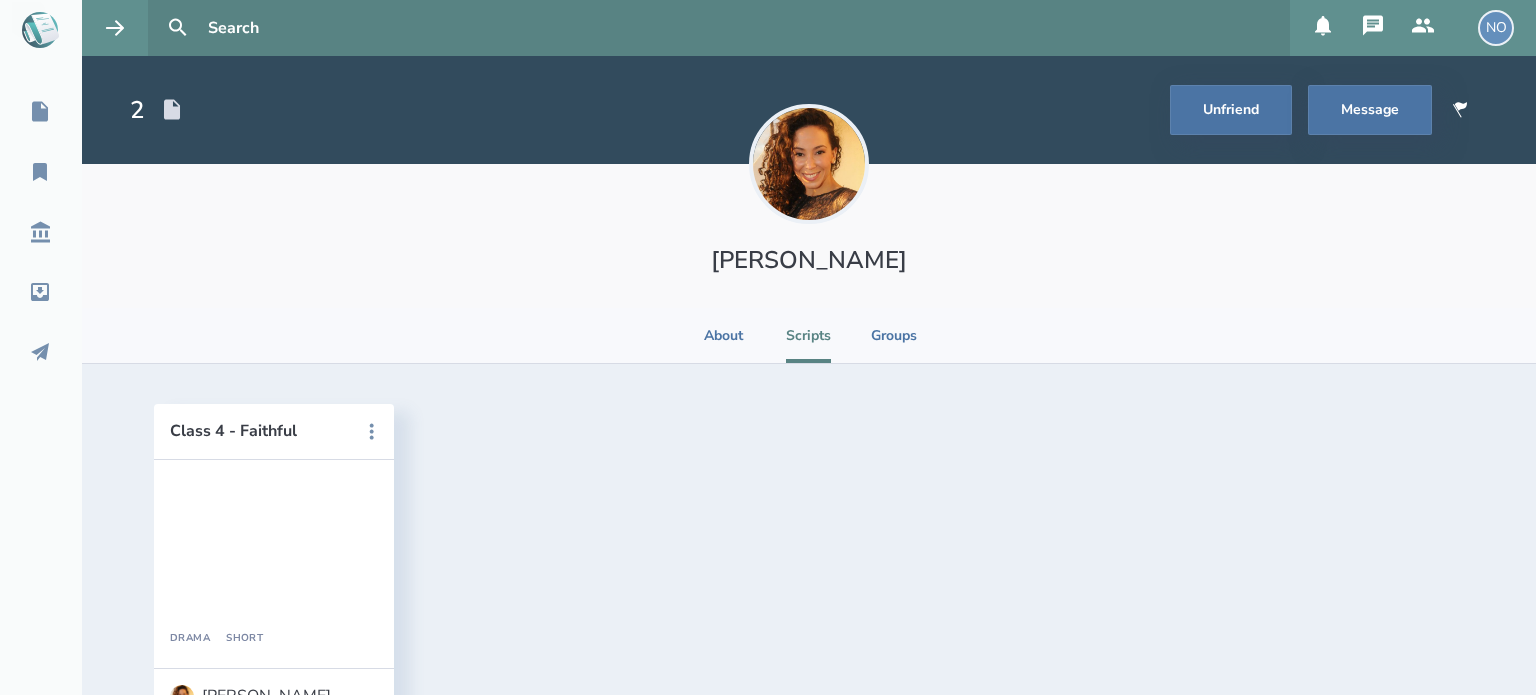 click 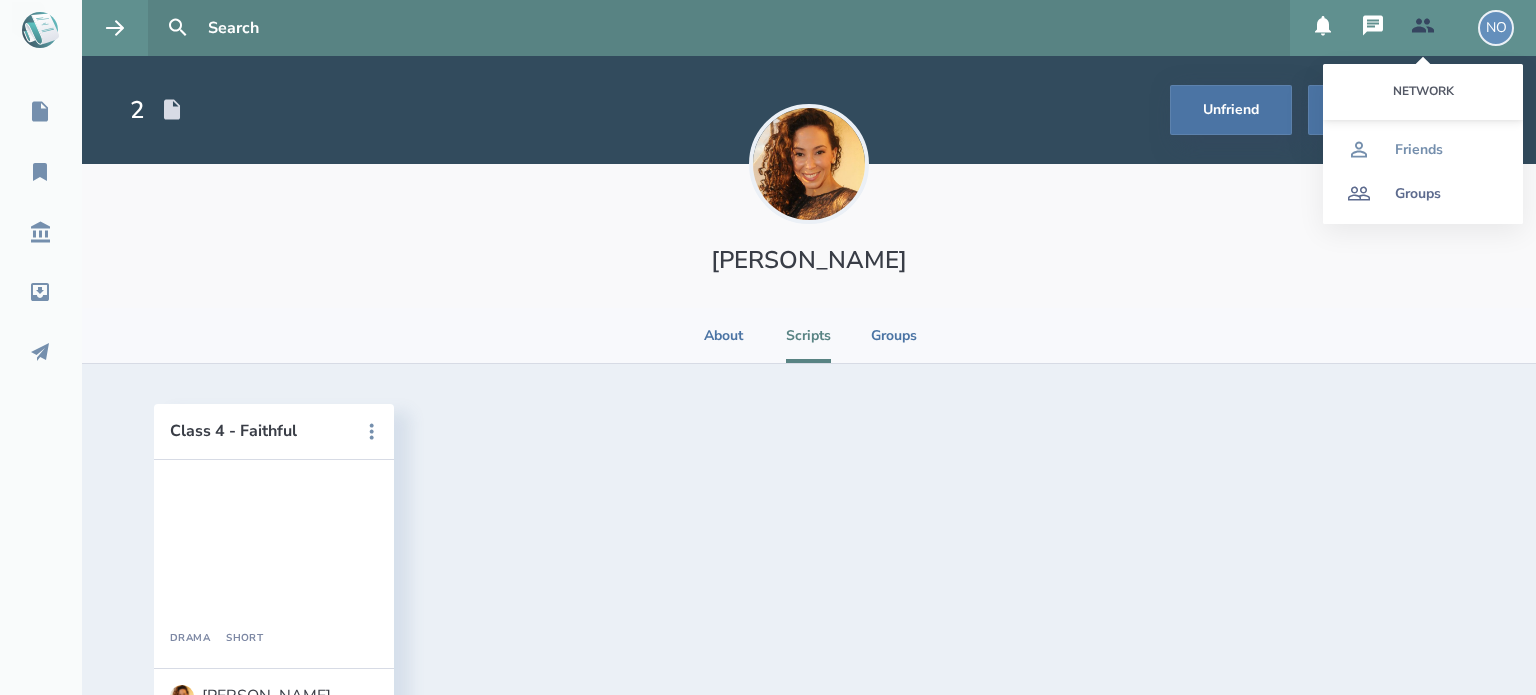 click on "Groups" at bounding box center [1418, 194] 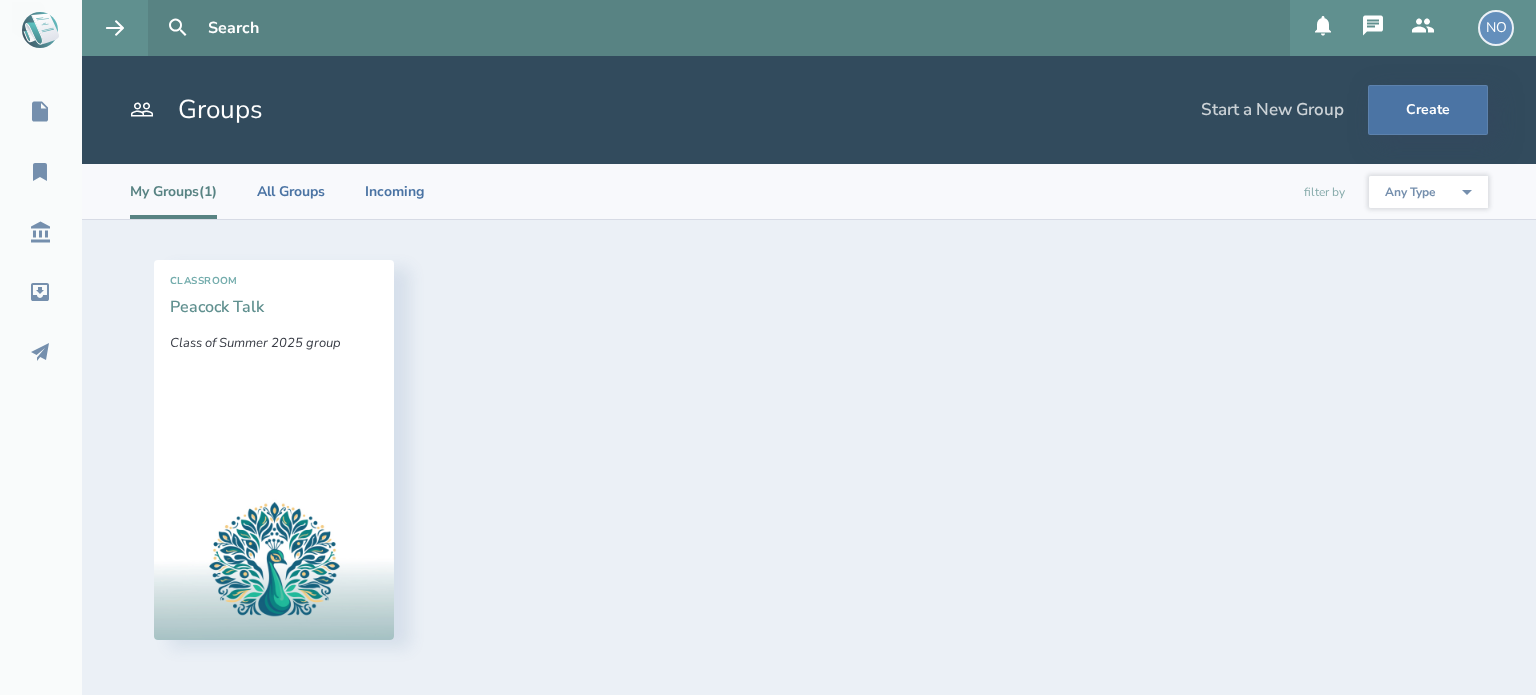 click on "Peacock Talk" at bounding box center (217, 307) 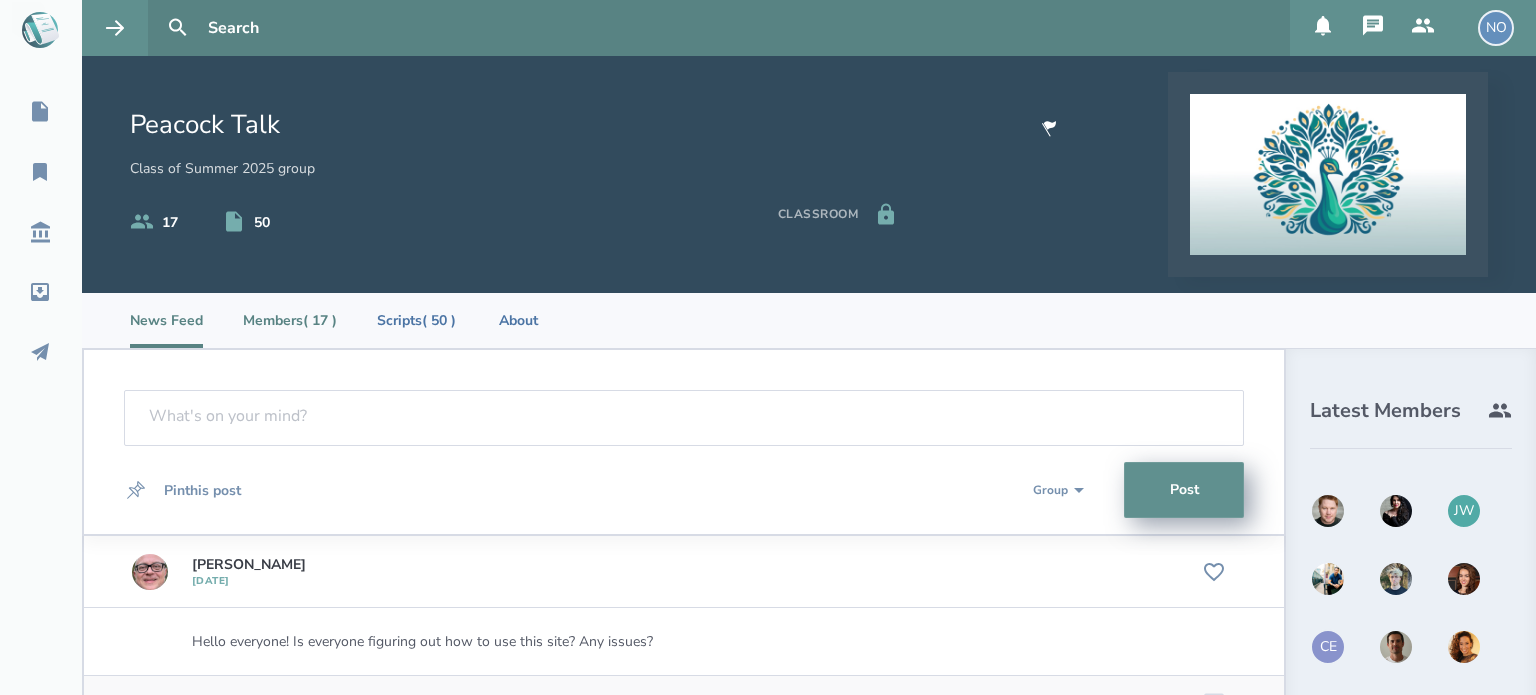 click on "Members  ( 17 )" at bounding box center (290, 320) 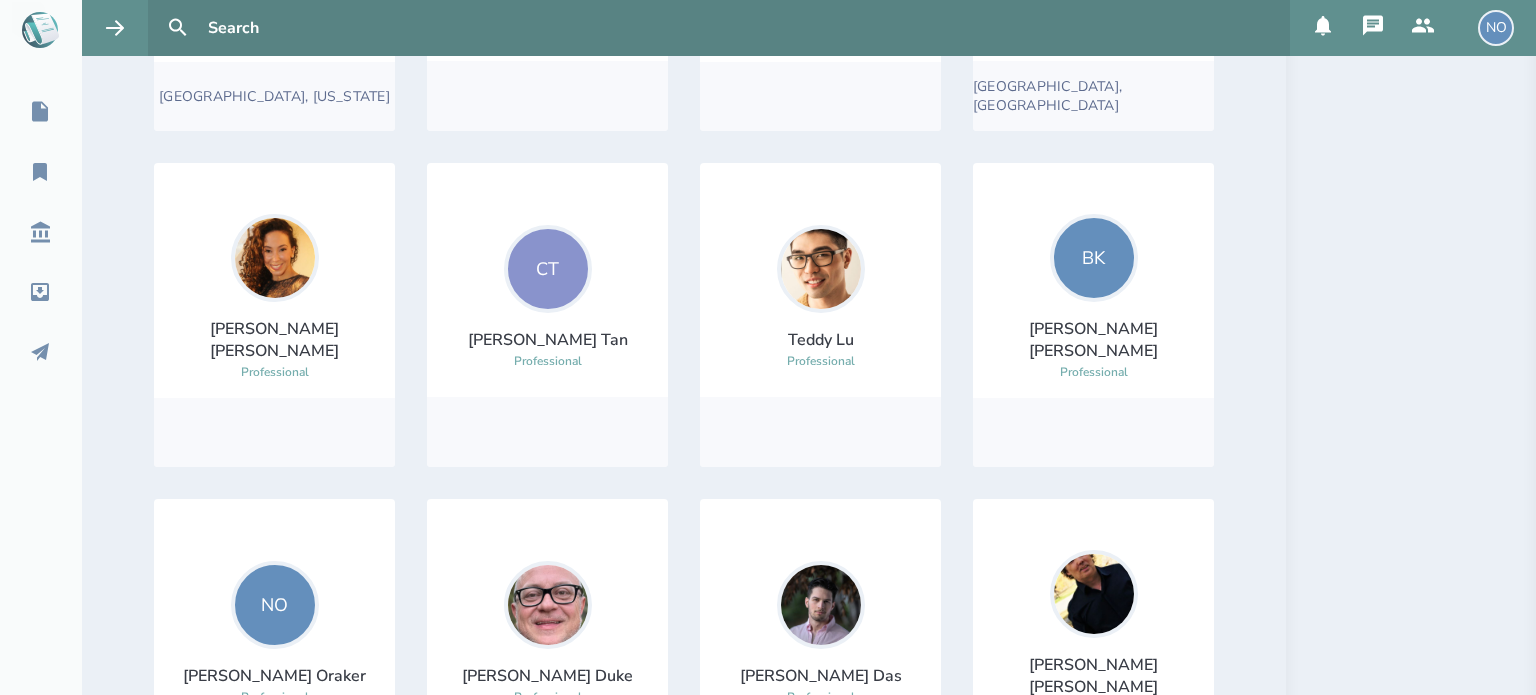 scroll, scrollTop: 900, scrollLeft: 0, axis: vertical 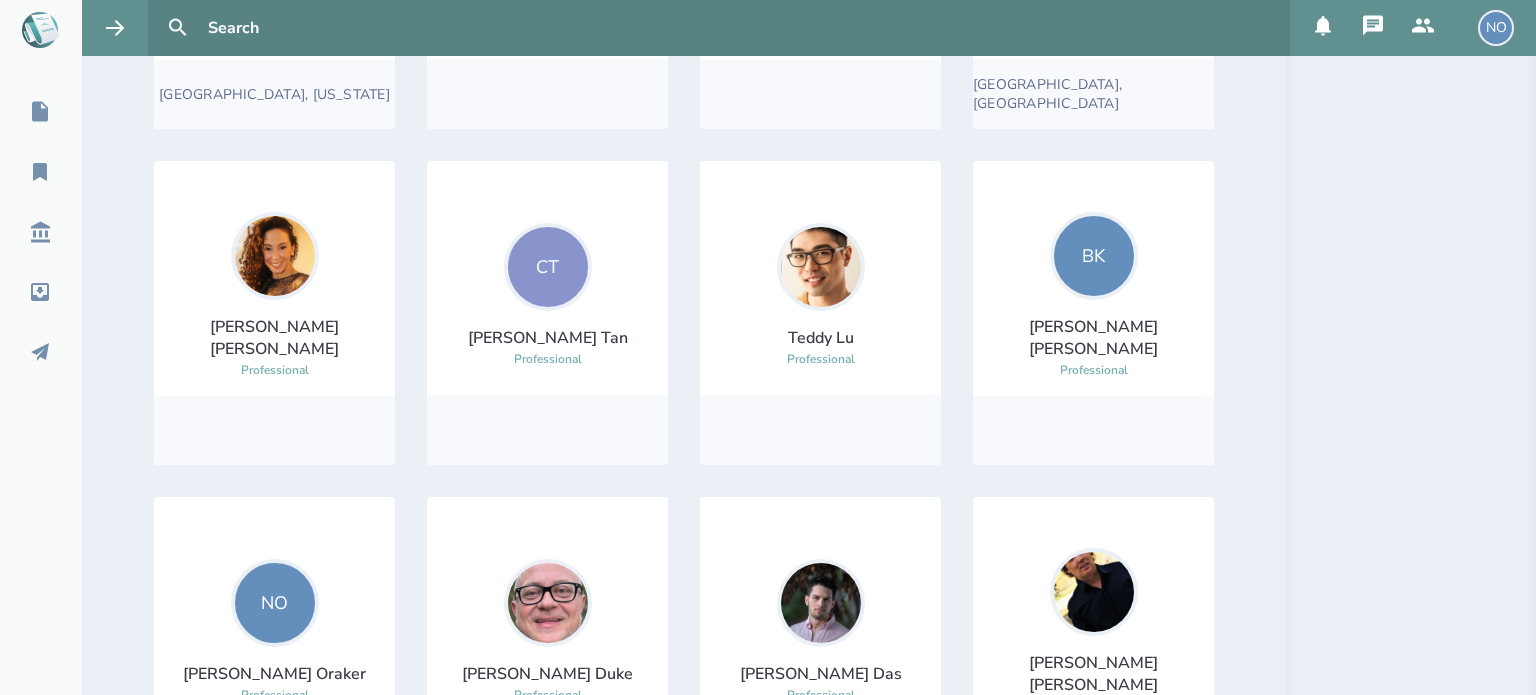 click on "[PERSON_NAME]" at bounding box center [274, 338] 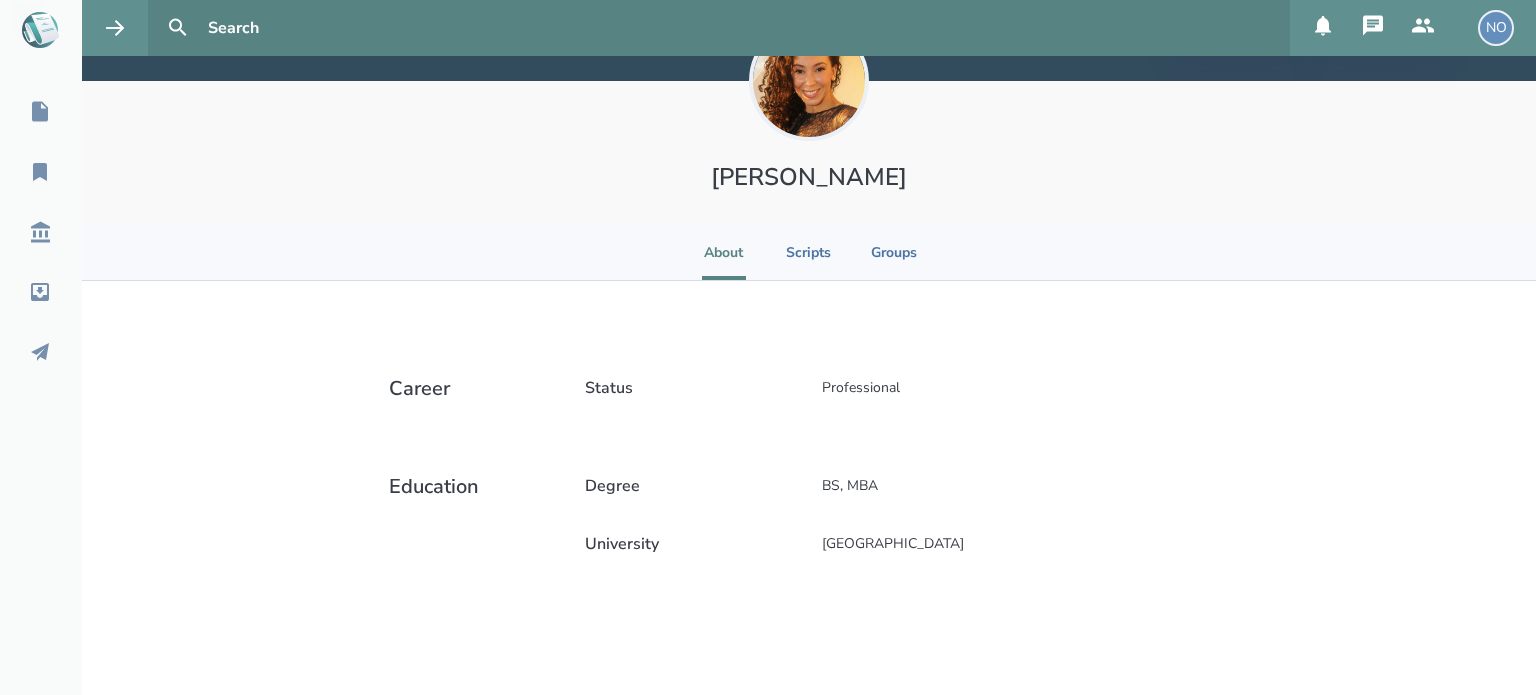 scroll, scrollTop: 83, scrollLeft: 0, axis: vertical 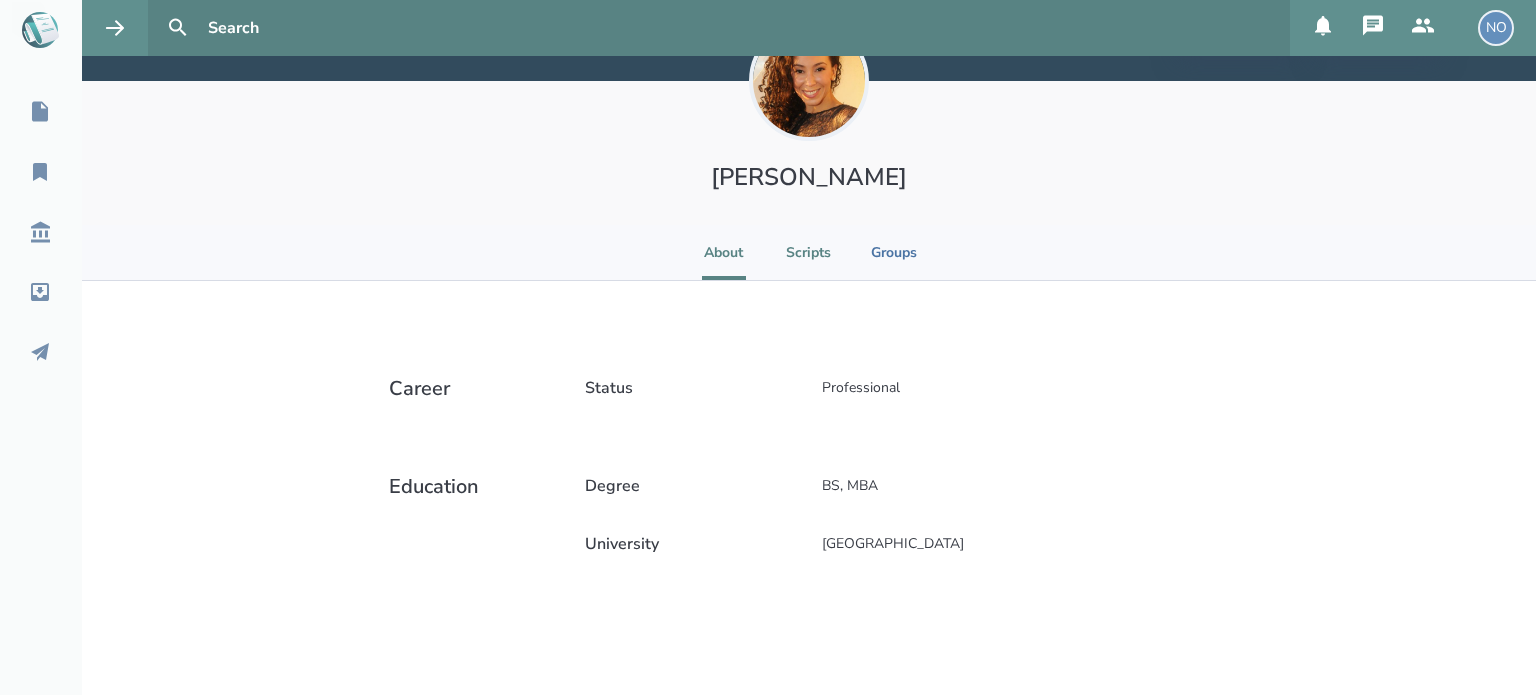 click on "Scripts" at bounding box center (808, 252) 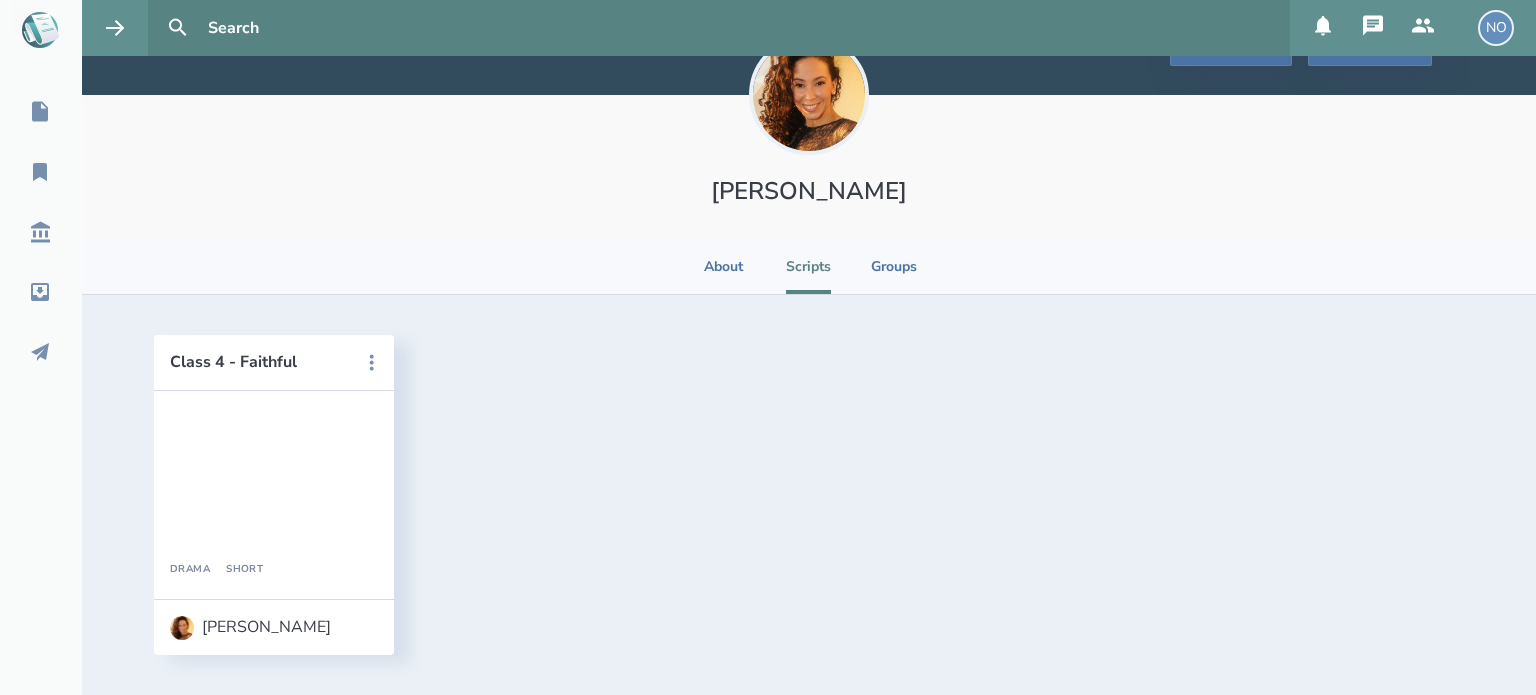 scroll, scrollTop: 68, scrollLeft: 0, axis: vertical 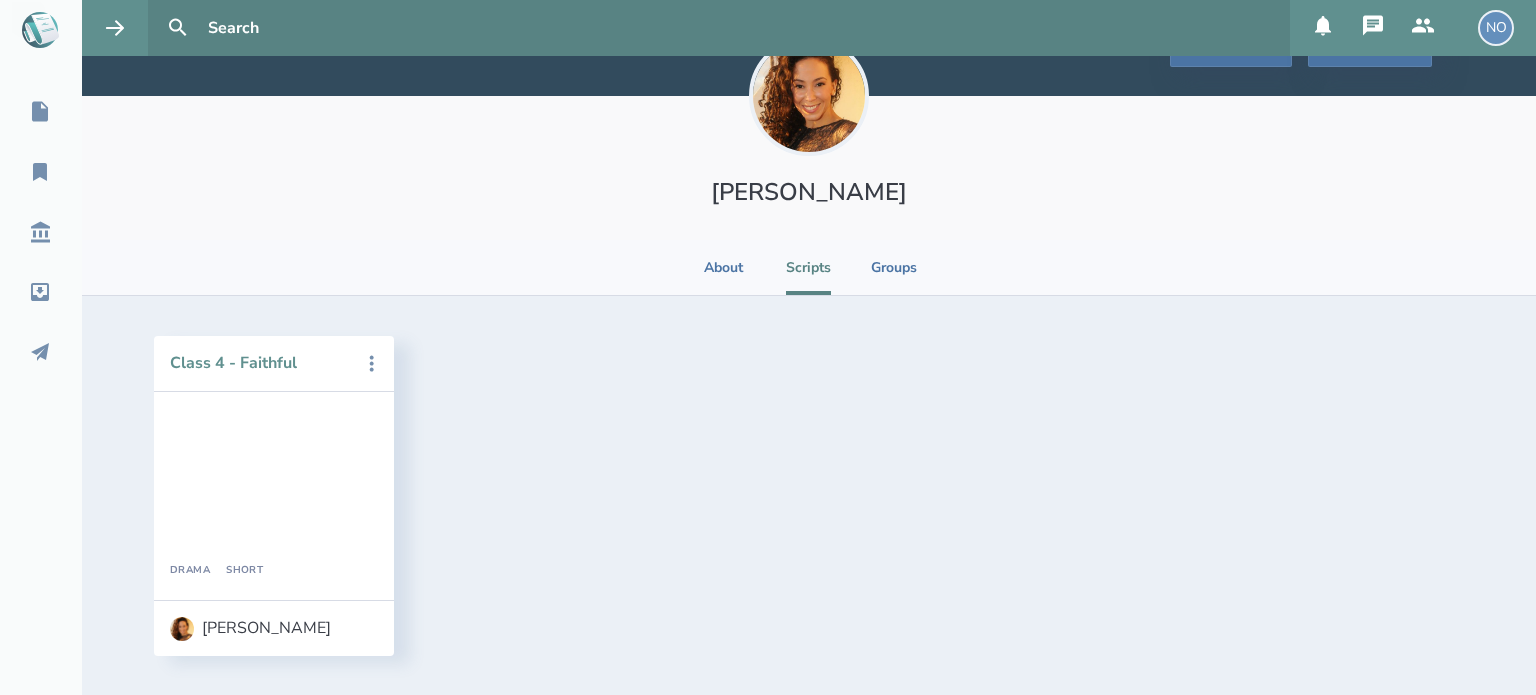 click on "Class 4 - Faithful" at bounding box center (260, 363) 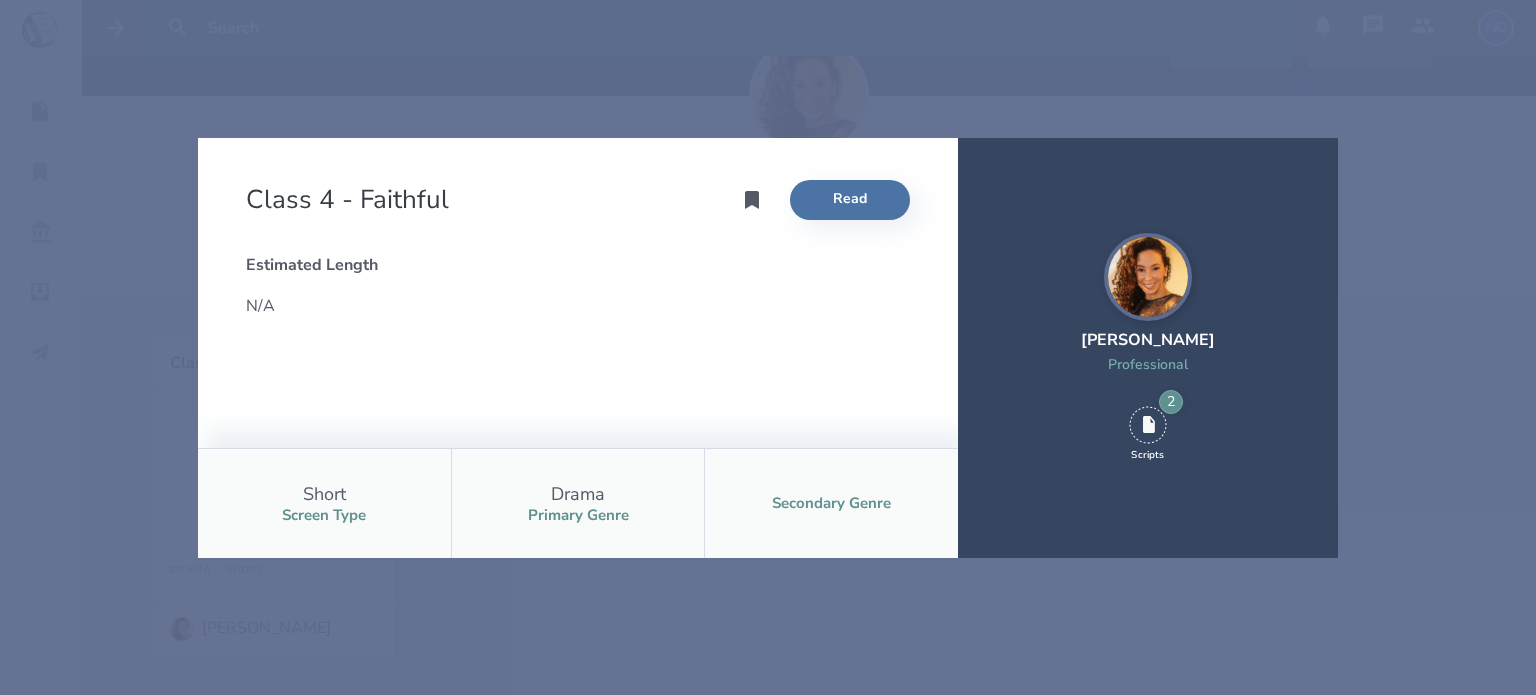 click 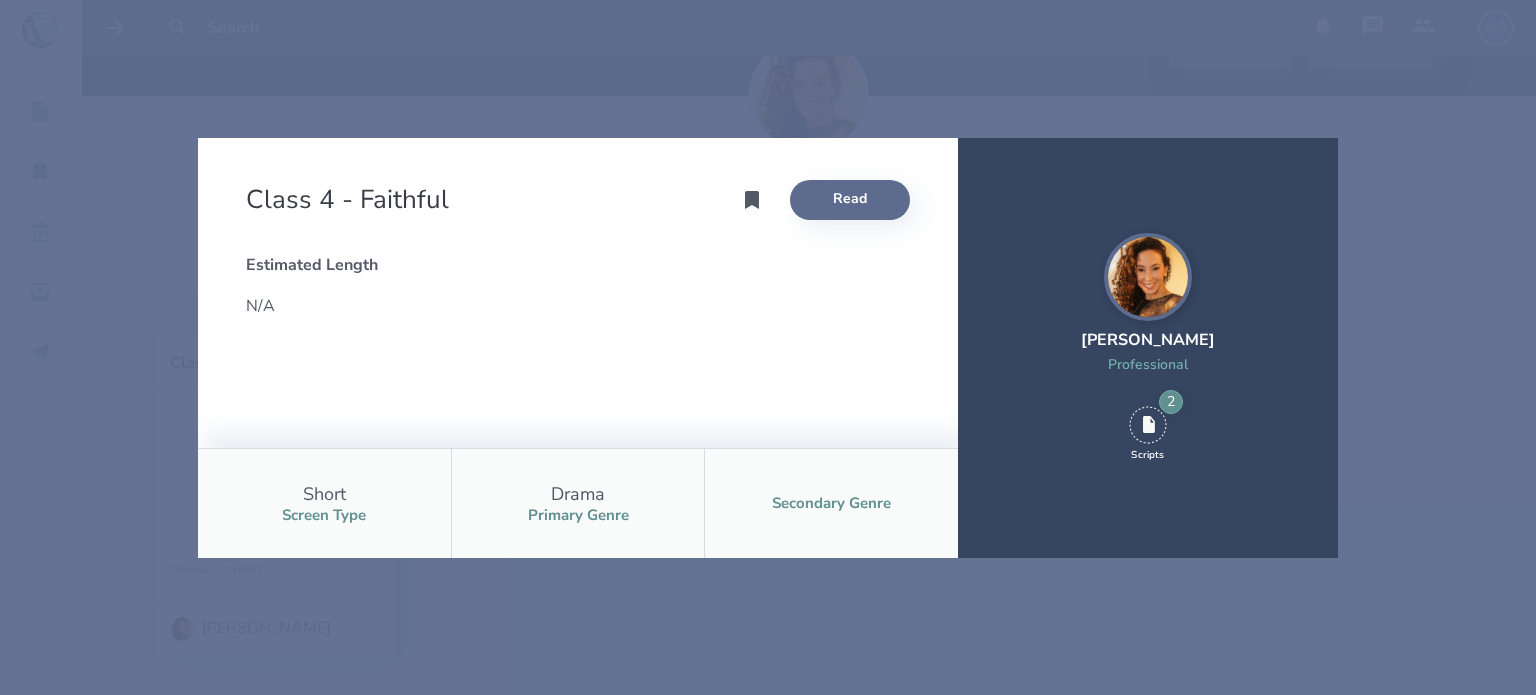 click on "Read" at bounding box center [850, 200] 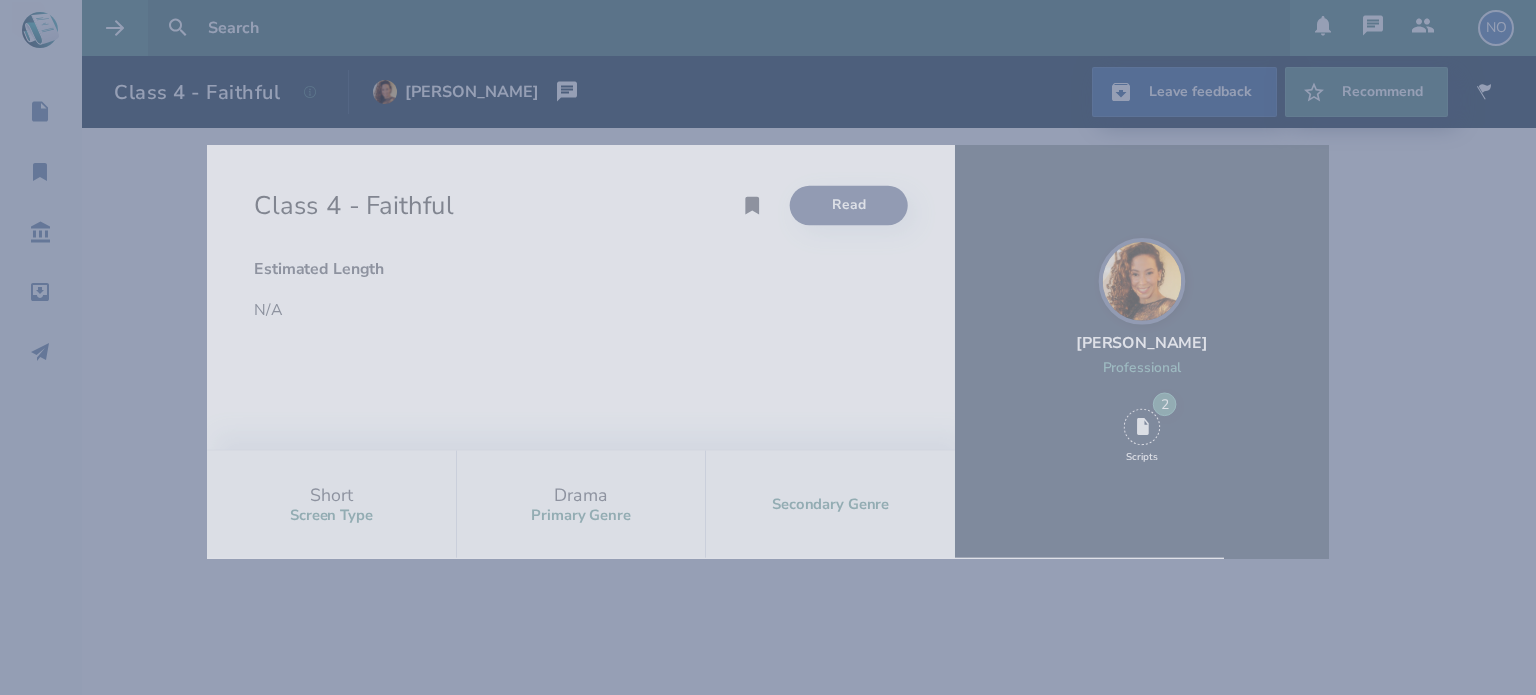 scroll, scrollTop: 0, scrollLeft: 0, axis: both 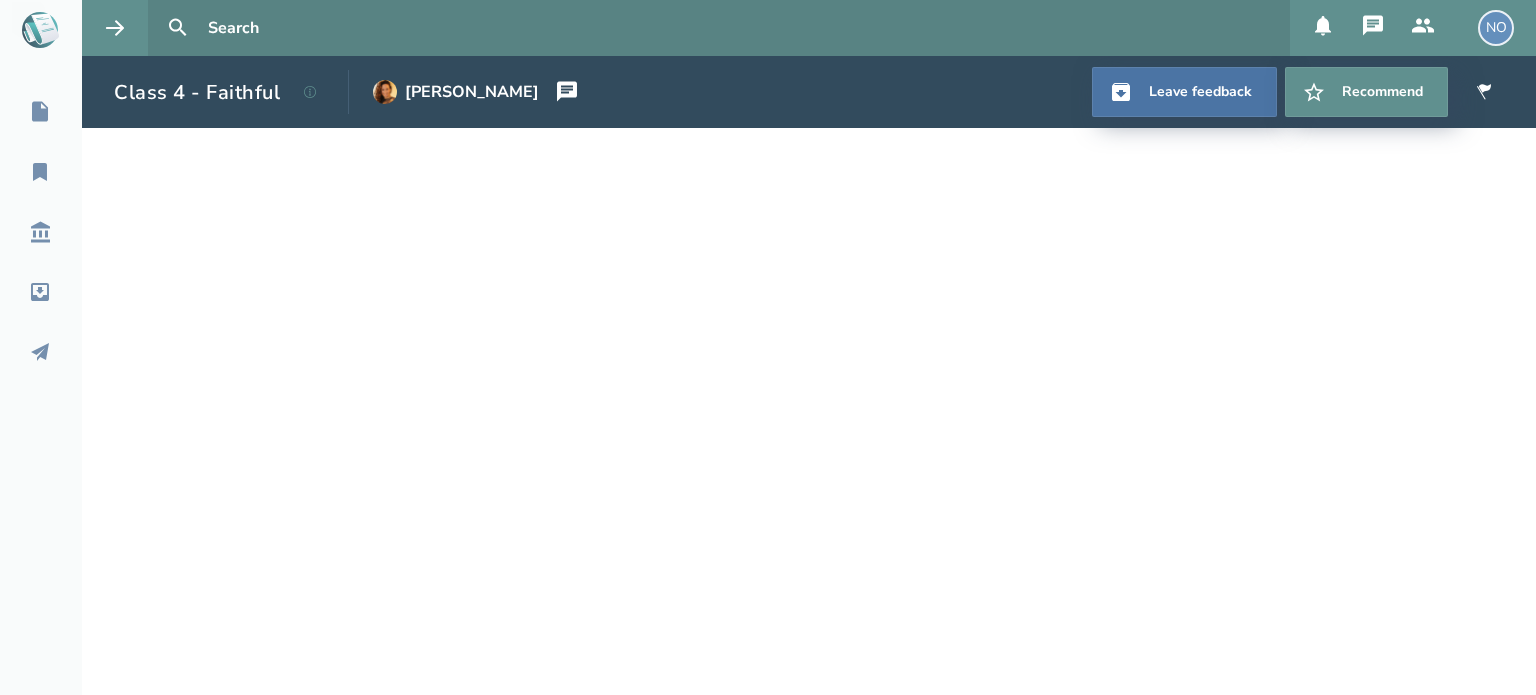 click 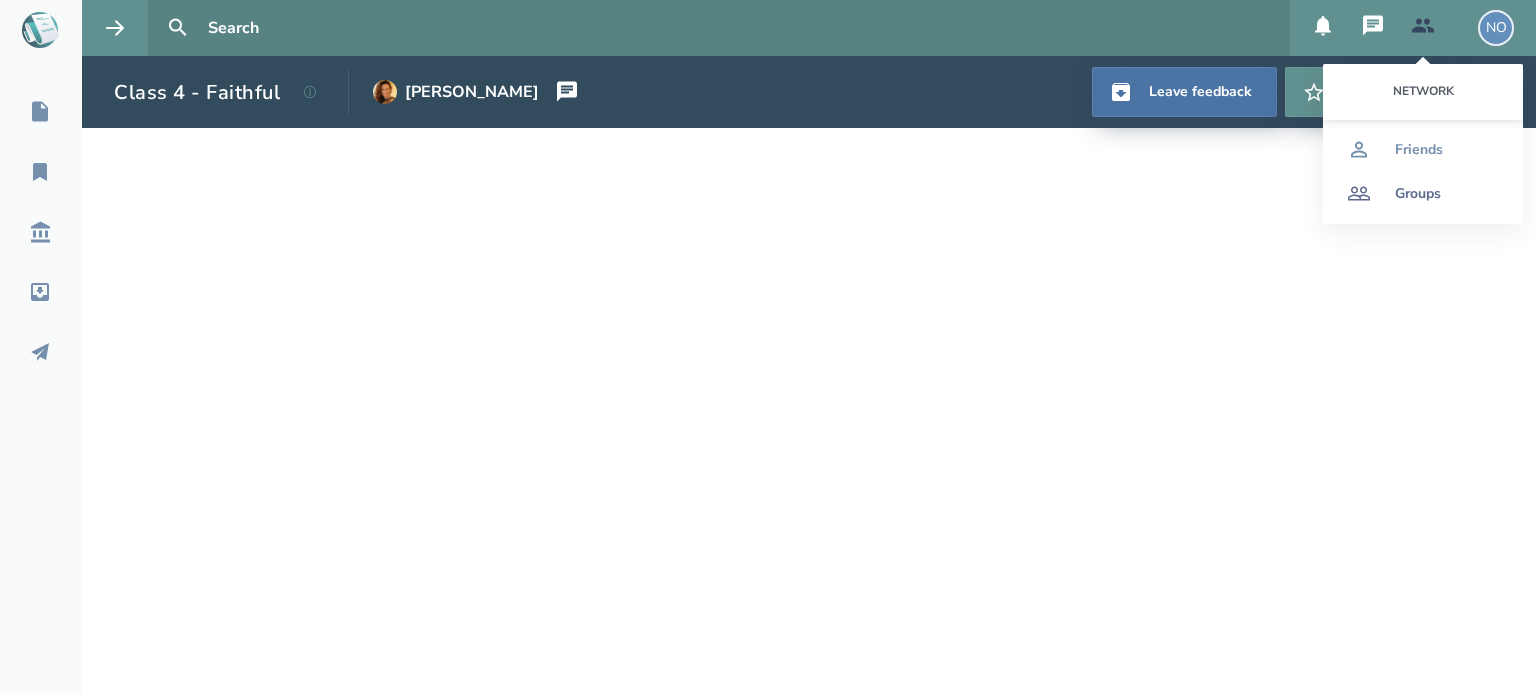 click on "Groups" at bounding box center [1418, 194] 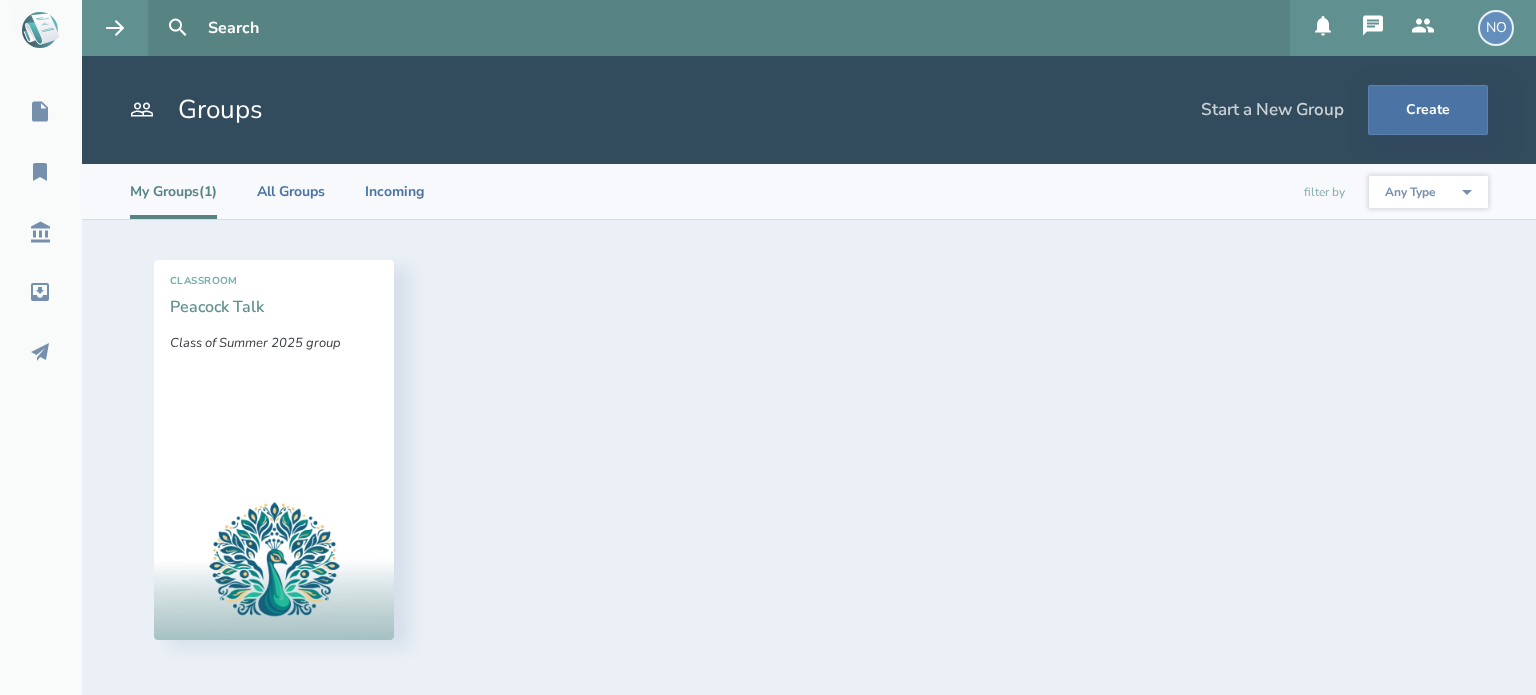 click on "Peacock Talk" at bounding box center (217, 307) 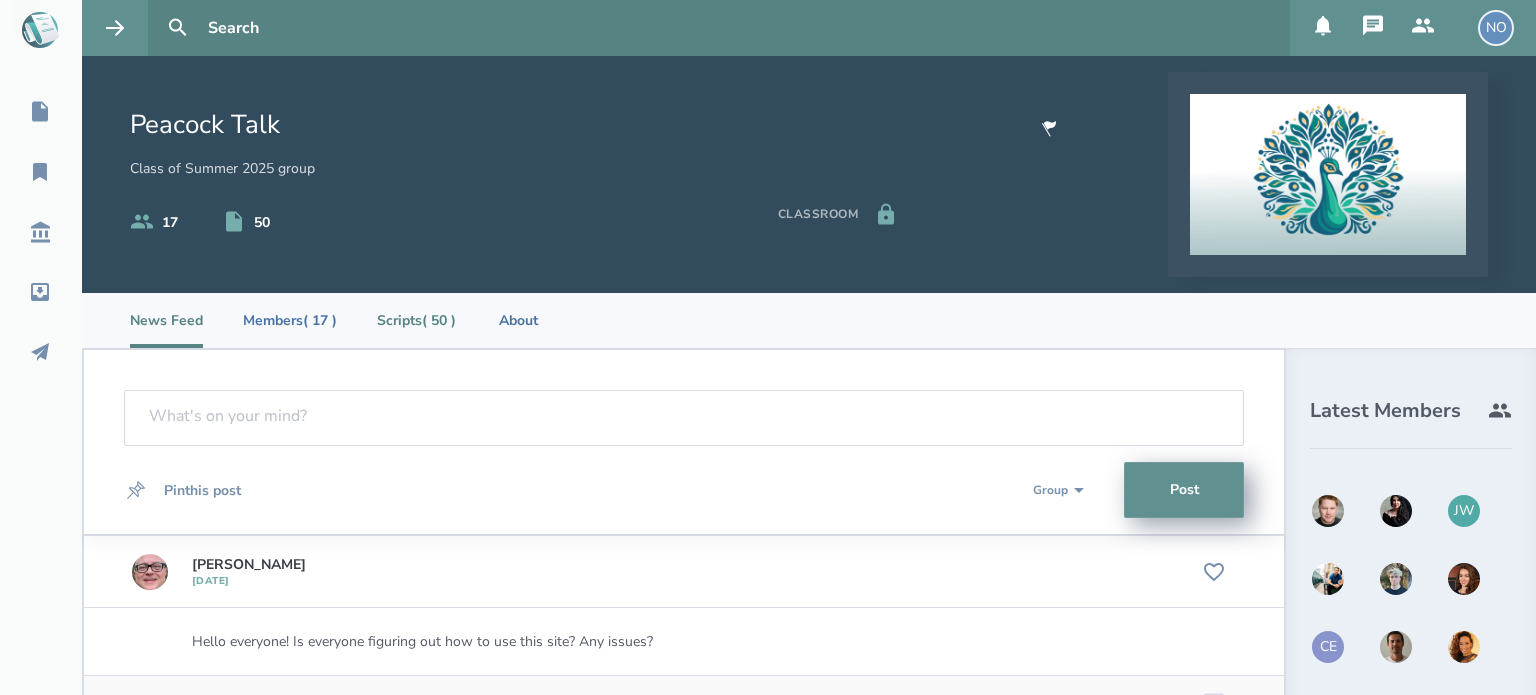 click on "Scripts  ( 50 )" at bounding box center [416, 320] 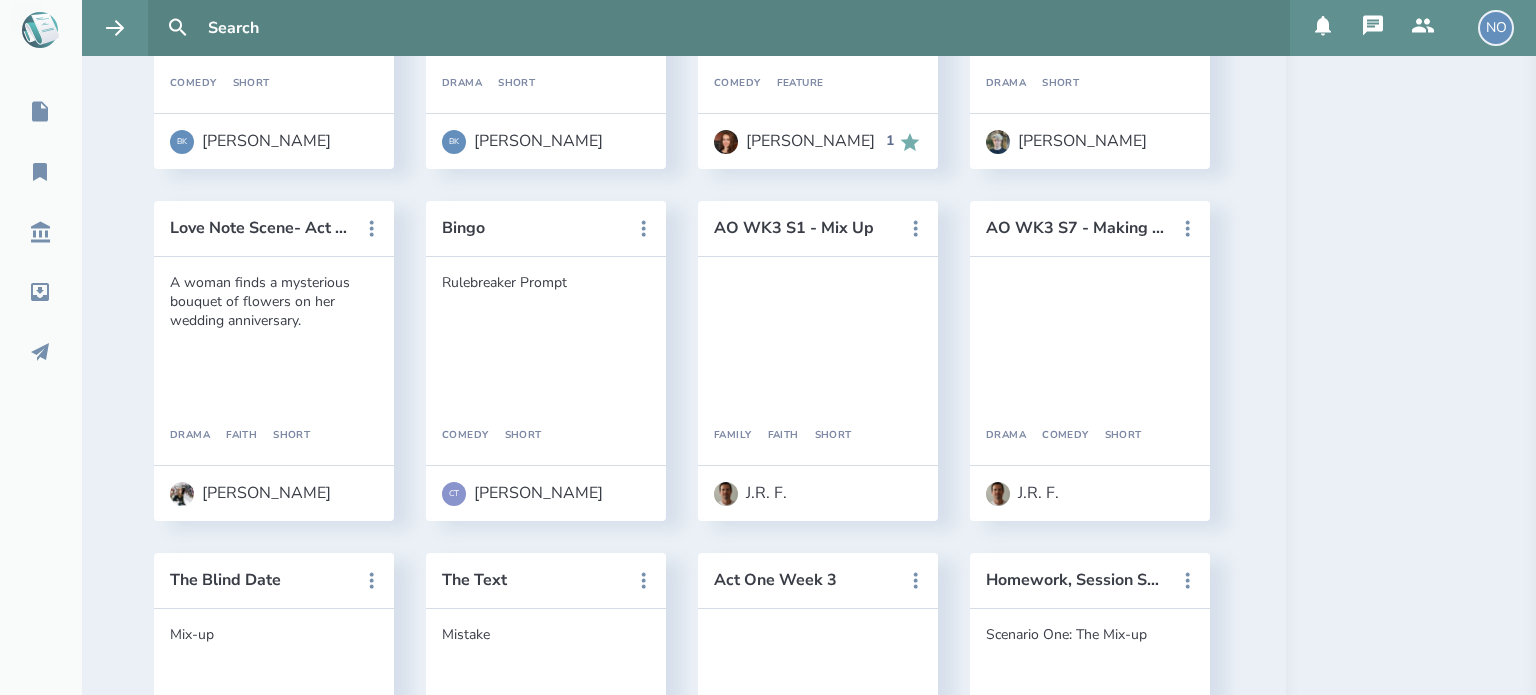 scroll, scrollTop: 2400, scrollLeft: 0, axis: vertical 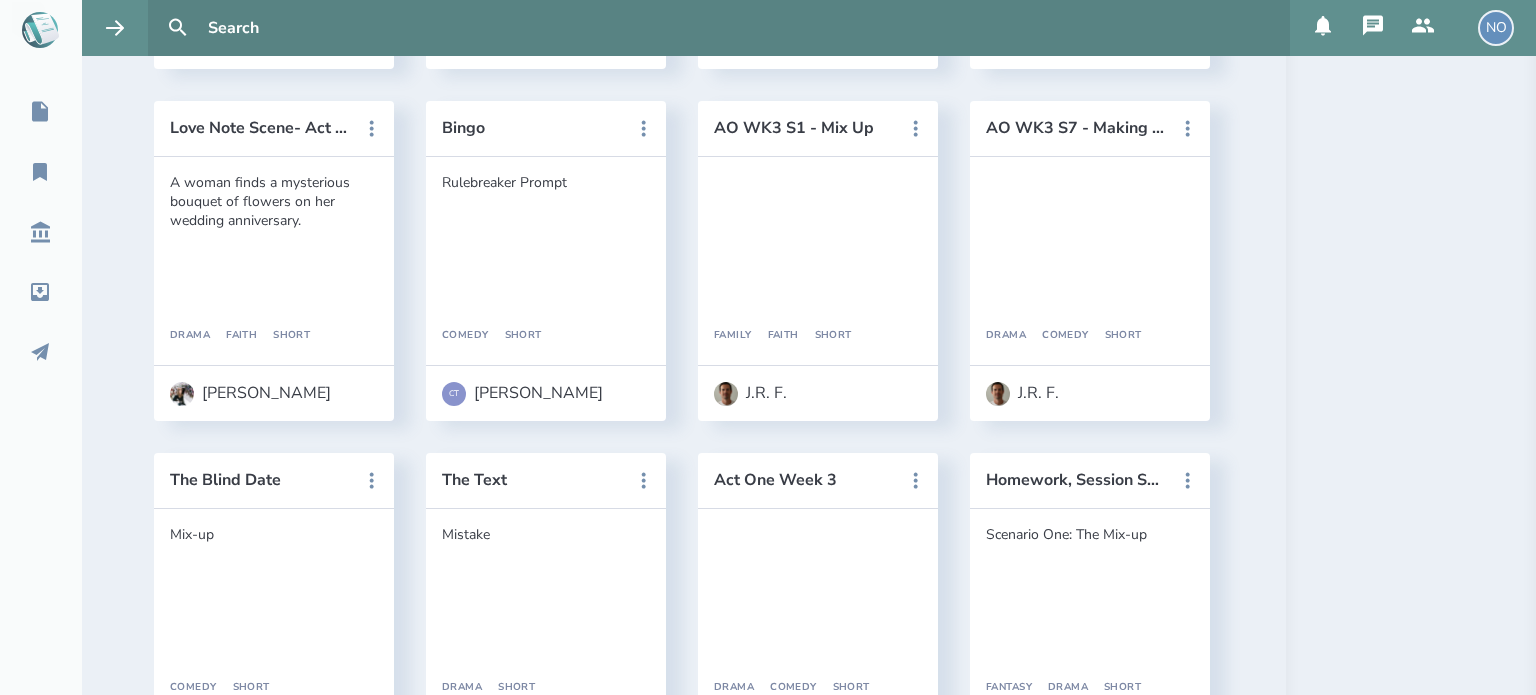 click on "Session 7 Prompt 1" at bounding box center [1076, -576] 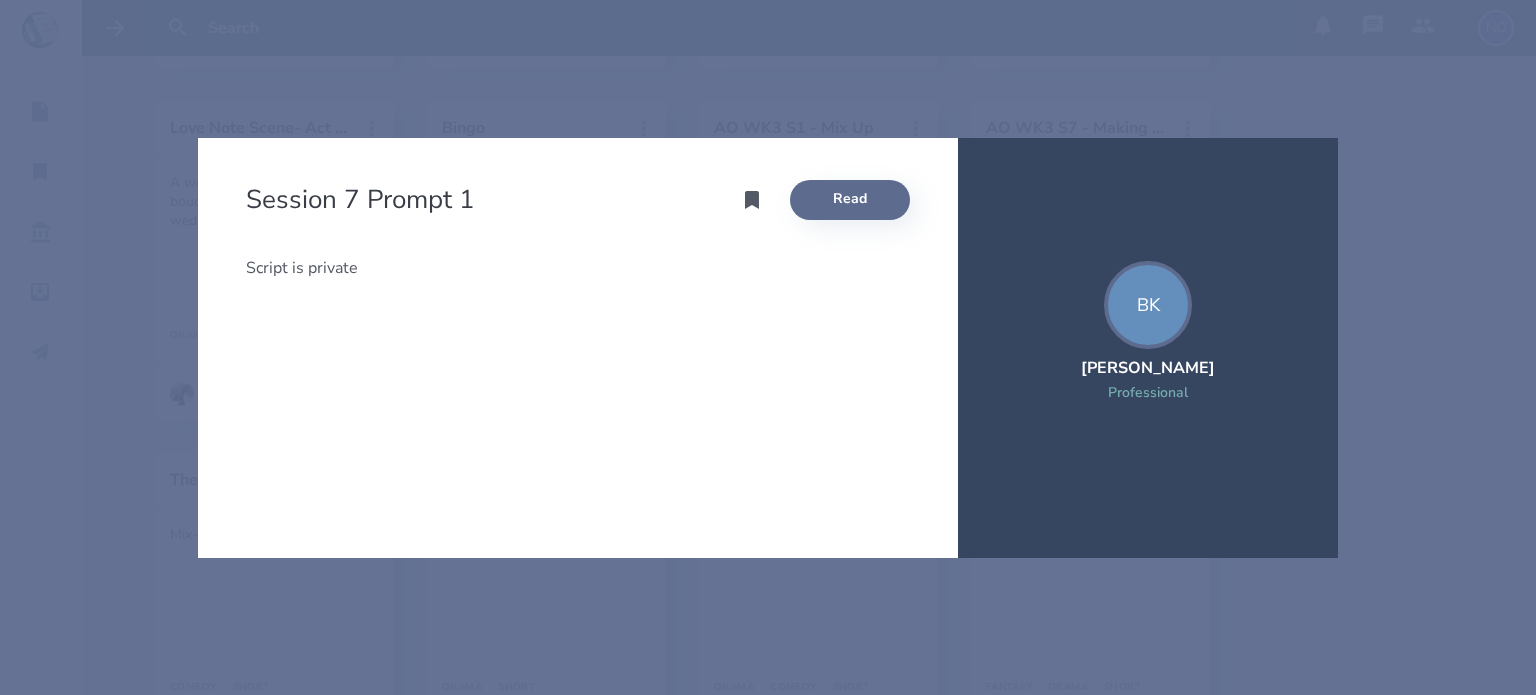 click on "Read" at bounding box center [850, 200] 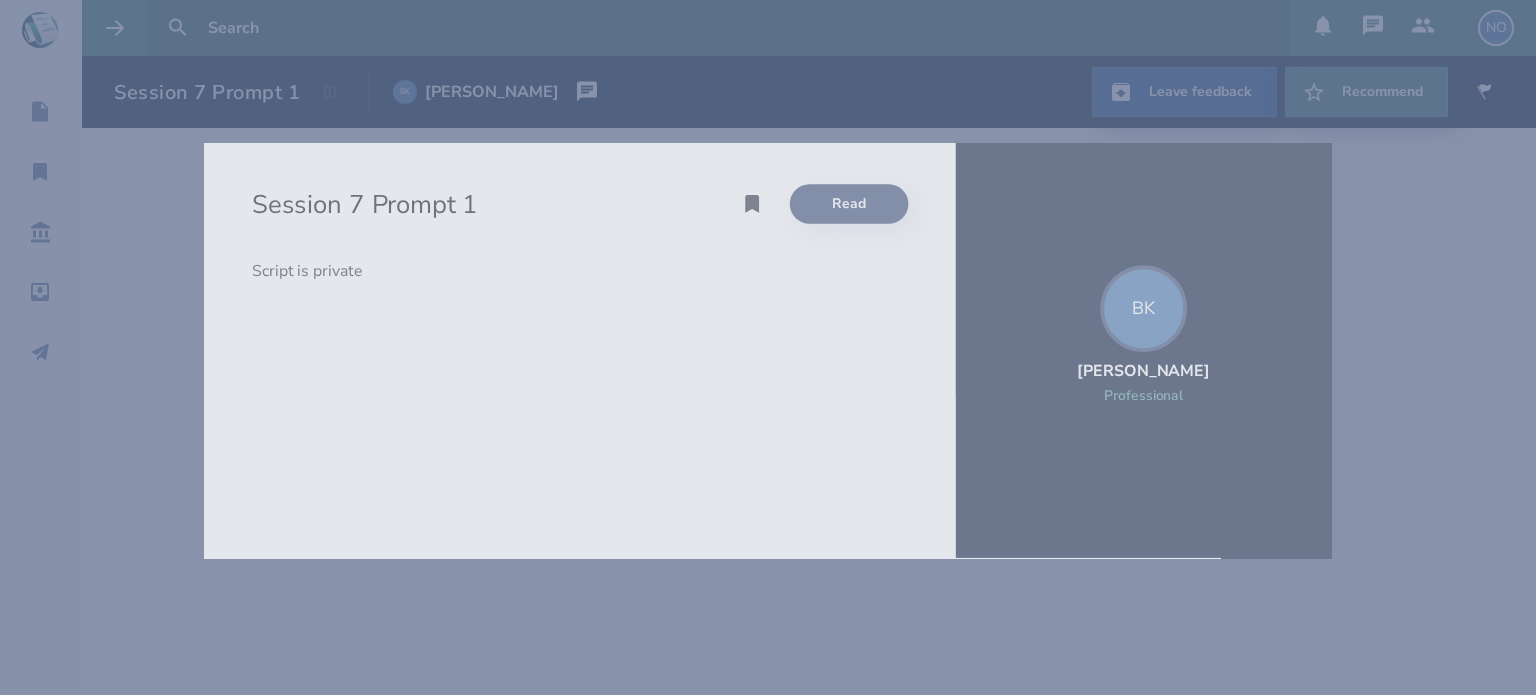 scroll, scrollTop: 0, scrollLeft: 0, axis: both 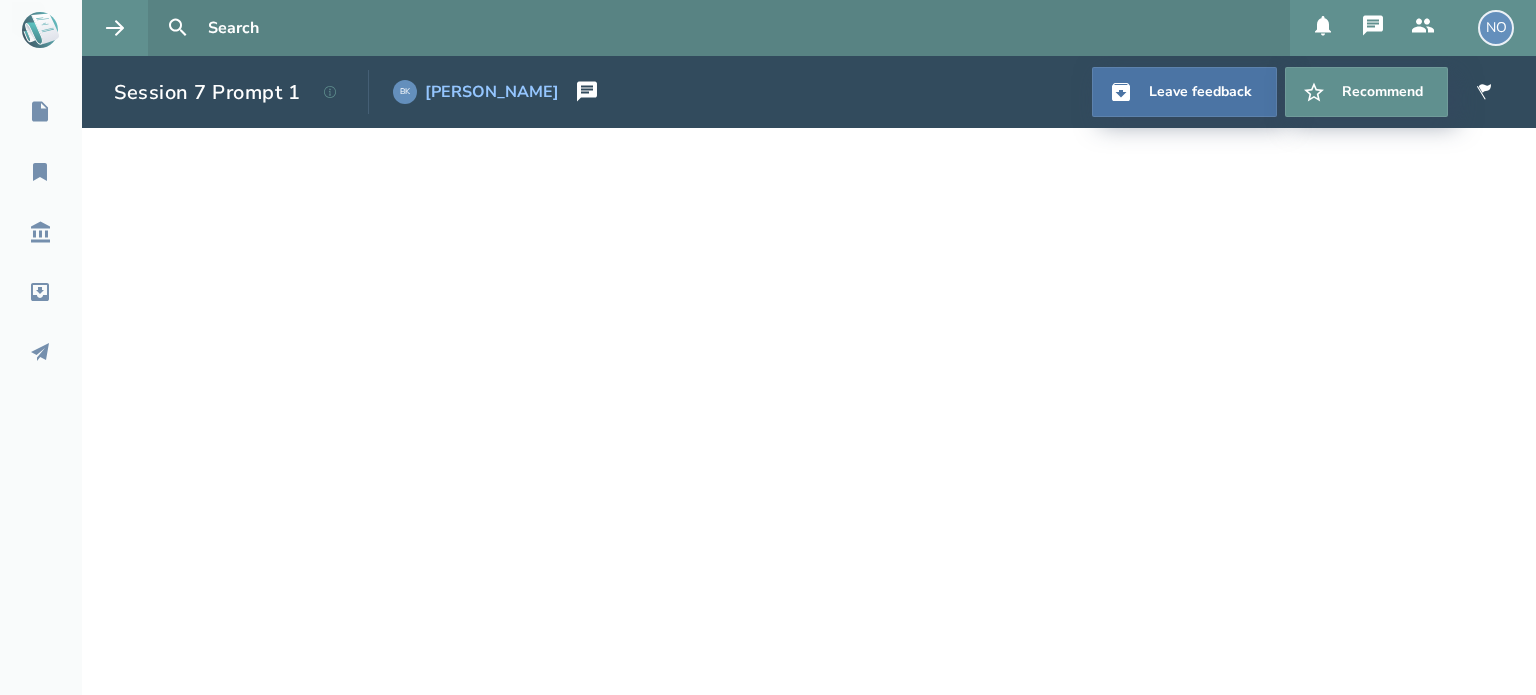 click on "[PERSON_NAME]" at bounding box center (492, 92) 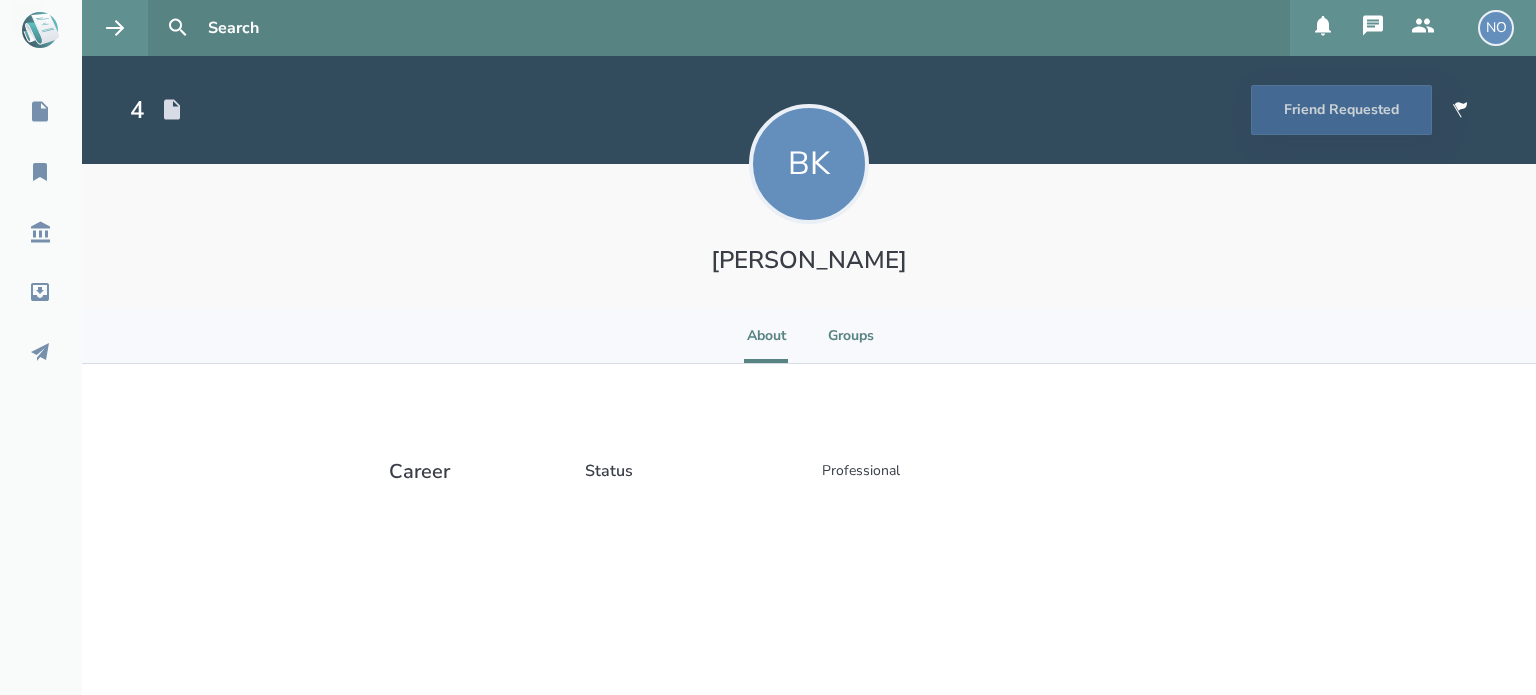 click on "Groups" at bounding box center (851, 335) 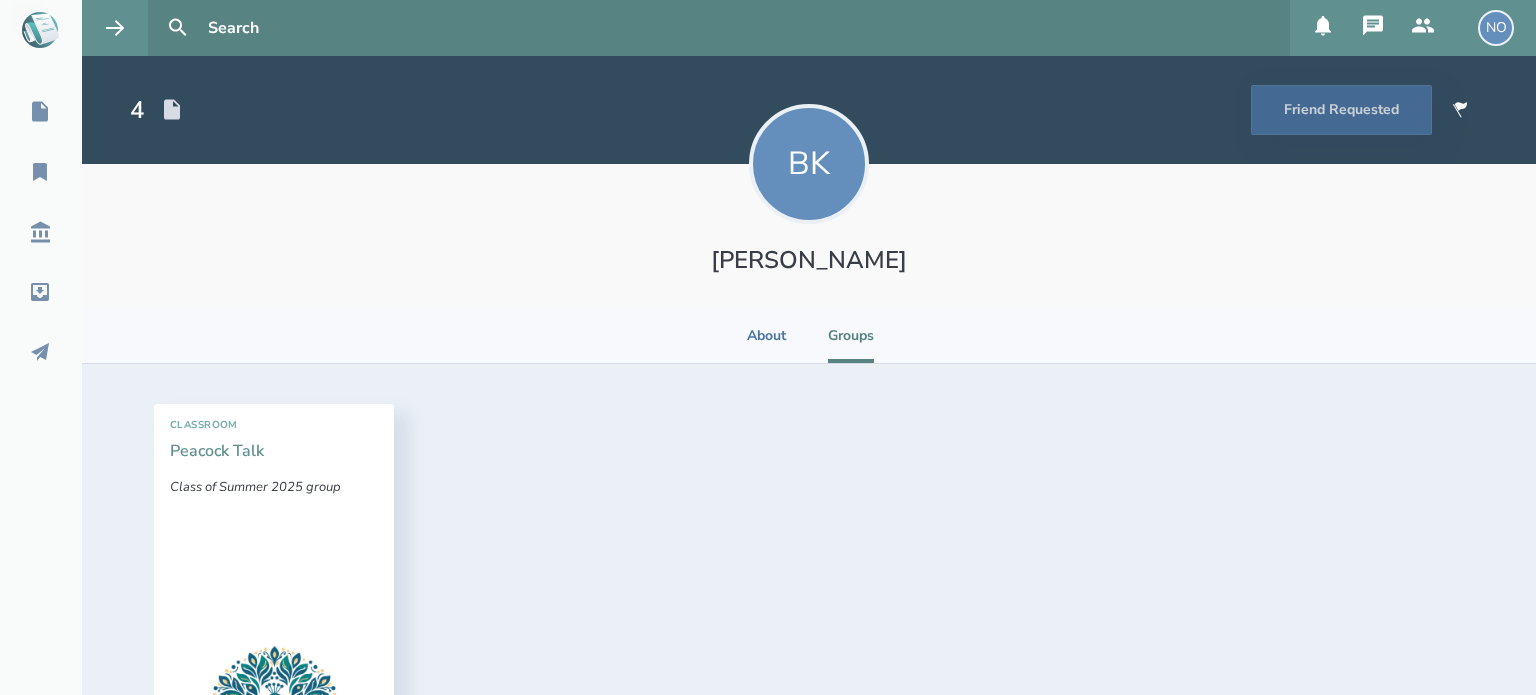 click on "Peacock Talk" at bounding box center (217, 451) 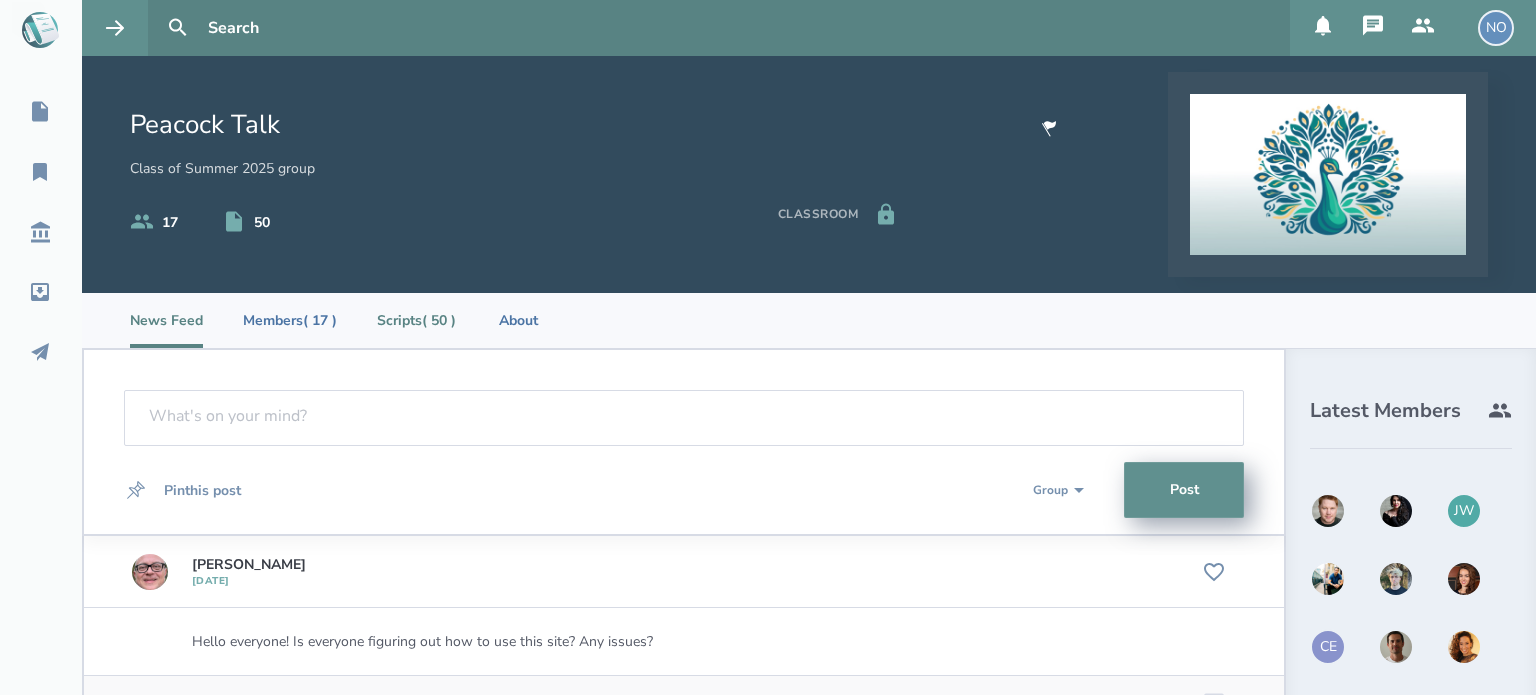 click on "Scripts  ( 50 )" at bounding box center (416, 320) 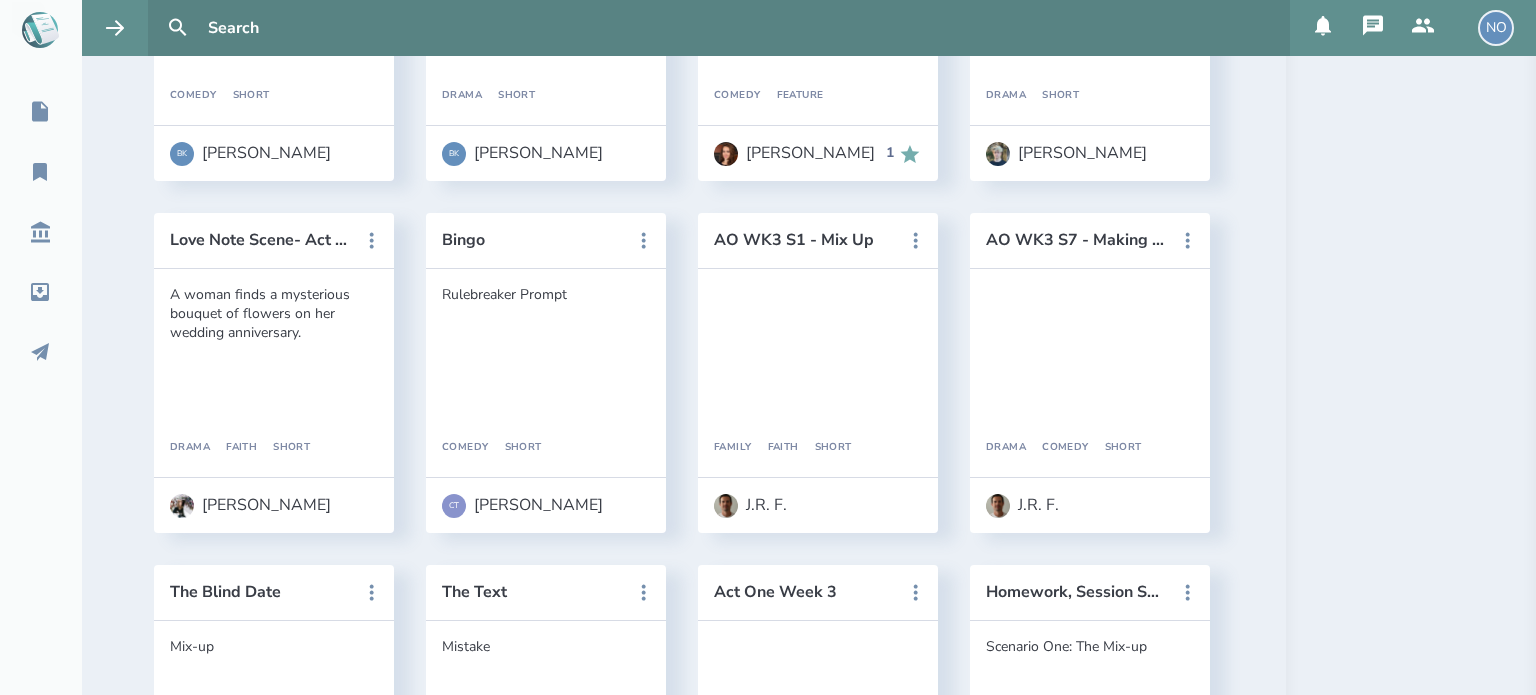 scroll, scrollTop: 2300, scrollLeft: 0, axis: vertical 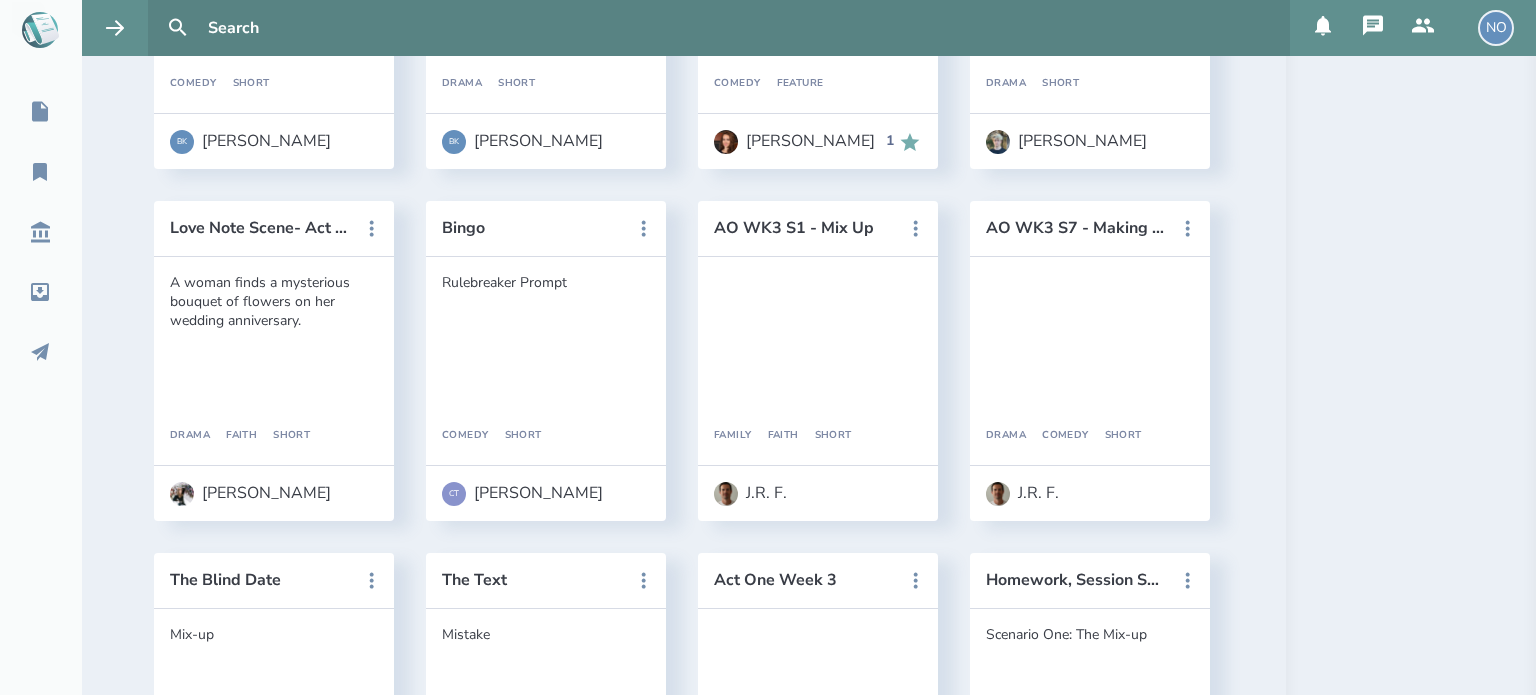 click on "Session 7 Prompt 2" at bounding box center (260, -124) 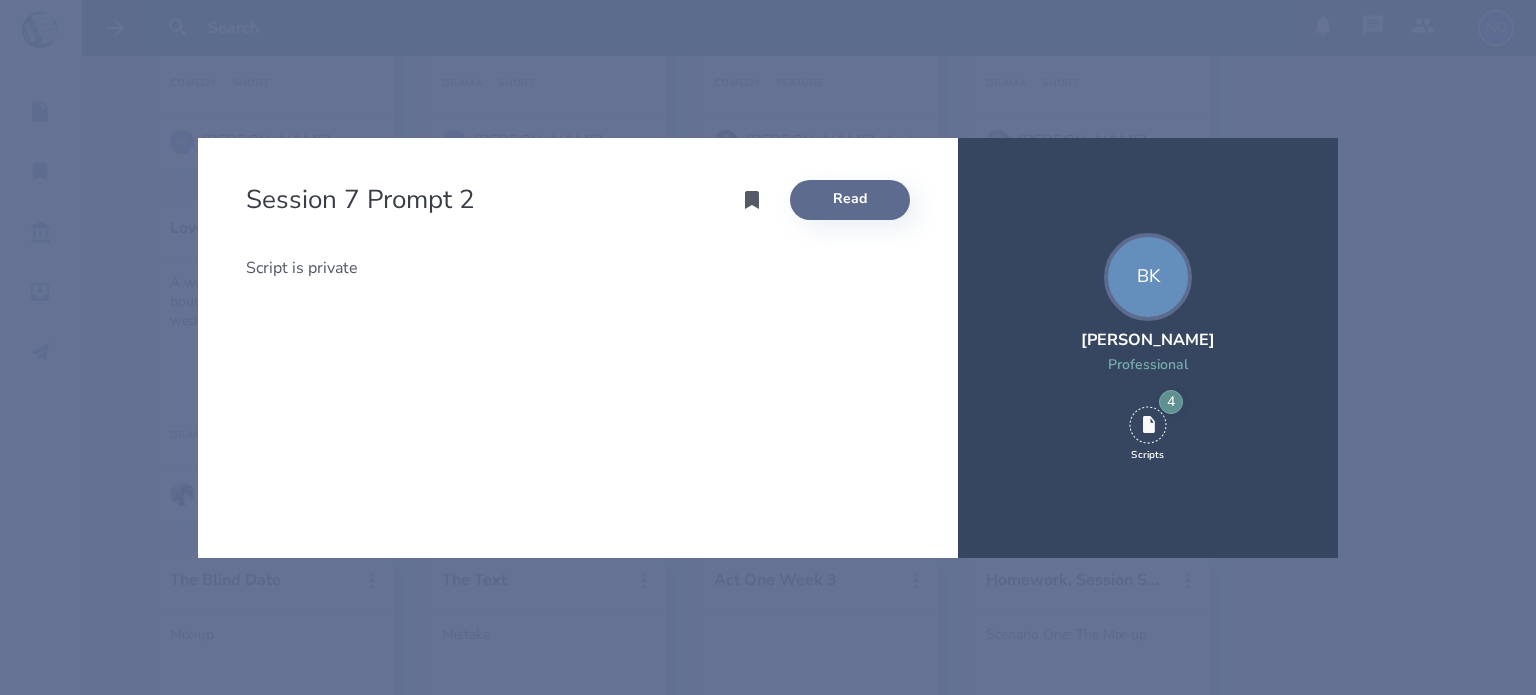 click on "Read" at bounding box center (850, 200) 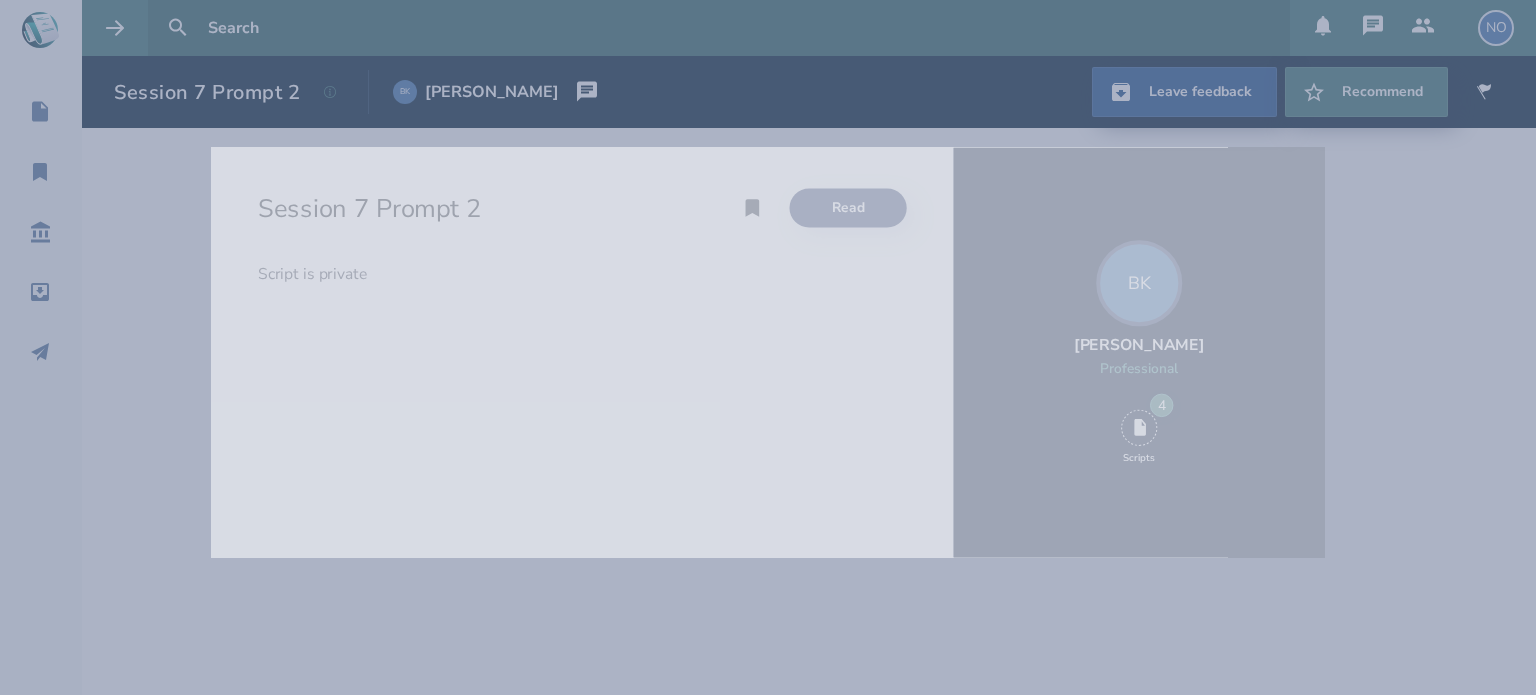 scroll, scrollTop: 0, scrollLeft: 0, axis: both 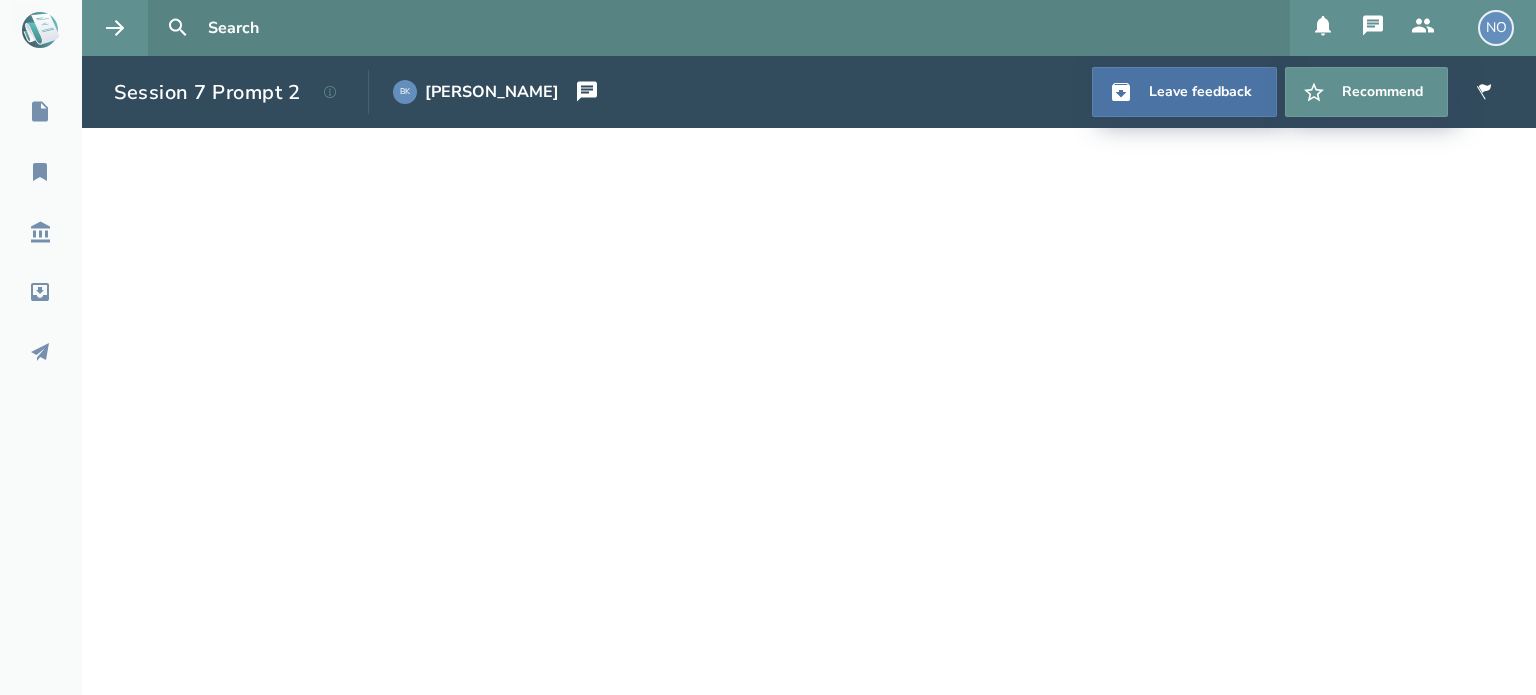 click 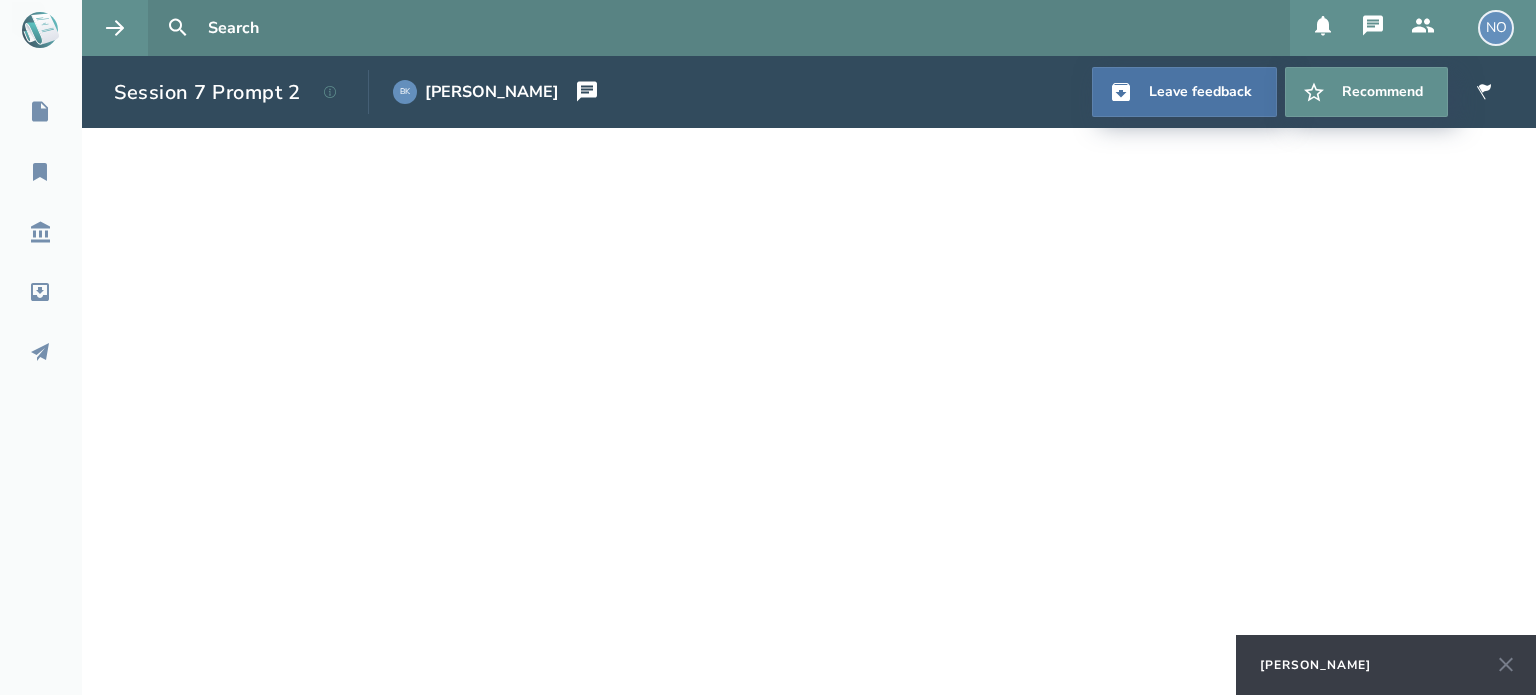 click 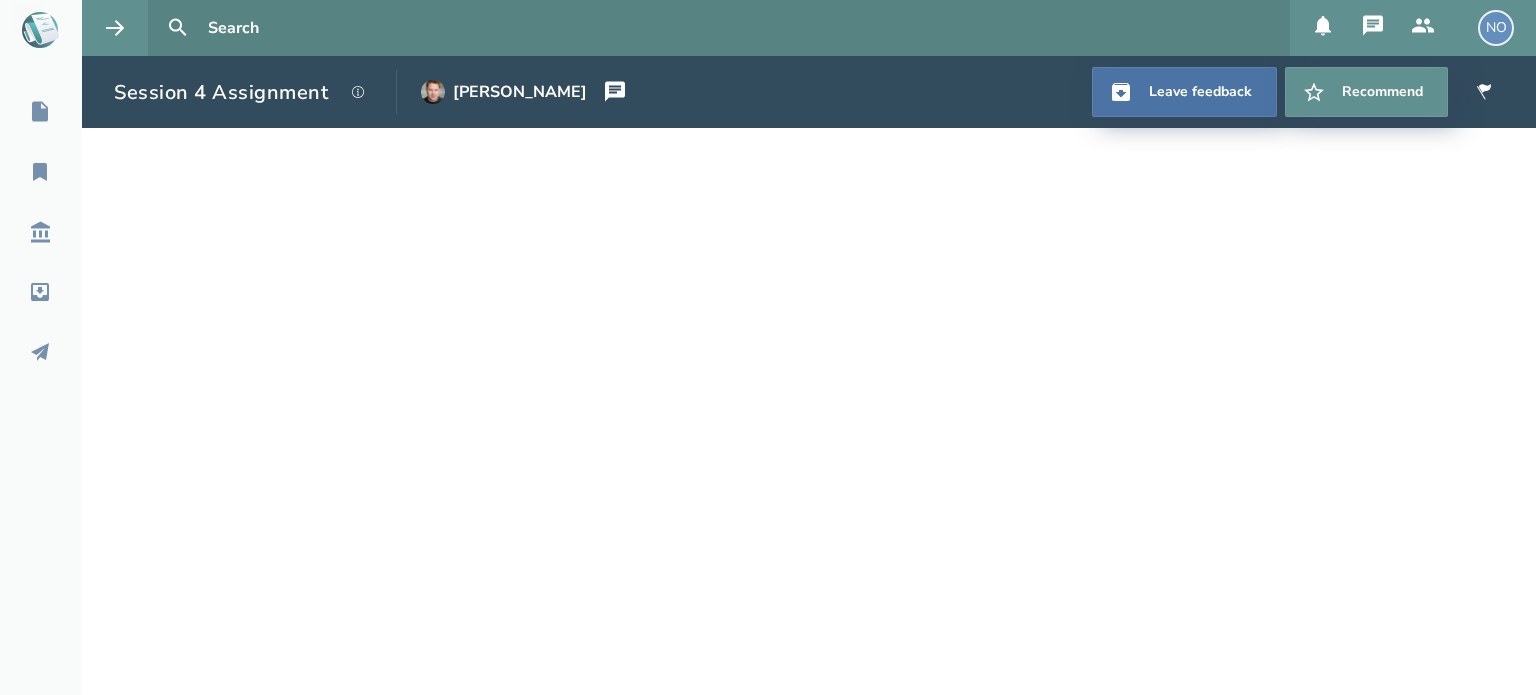scroll, scrollTop: 0, scrollLeft: 0, axis: both 